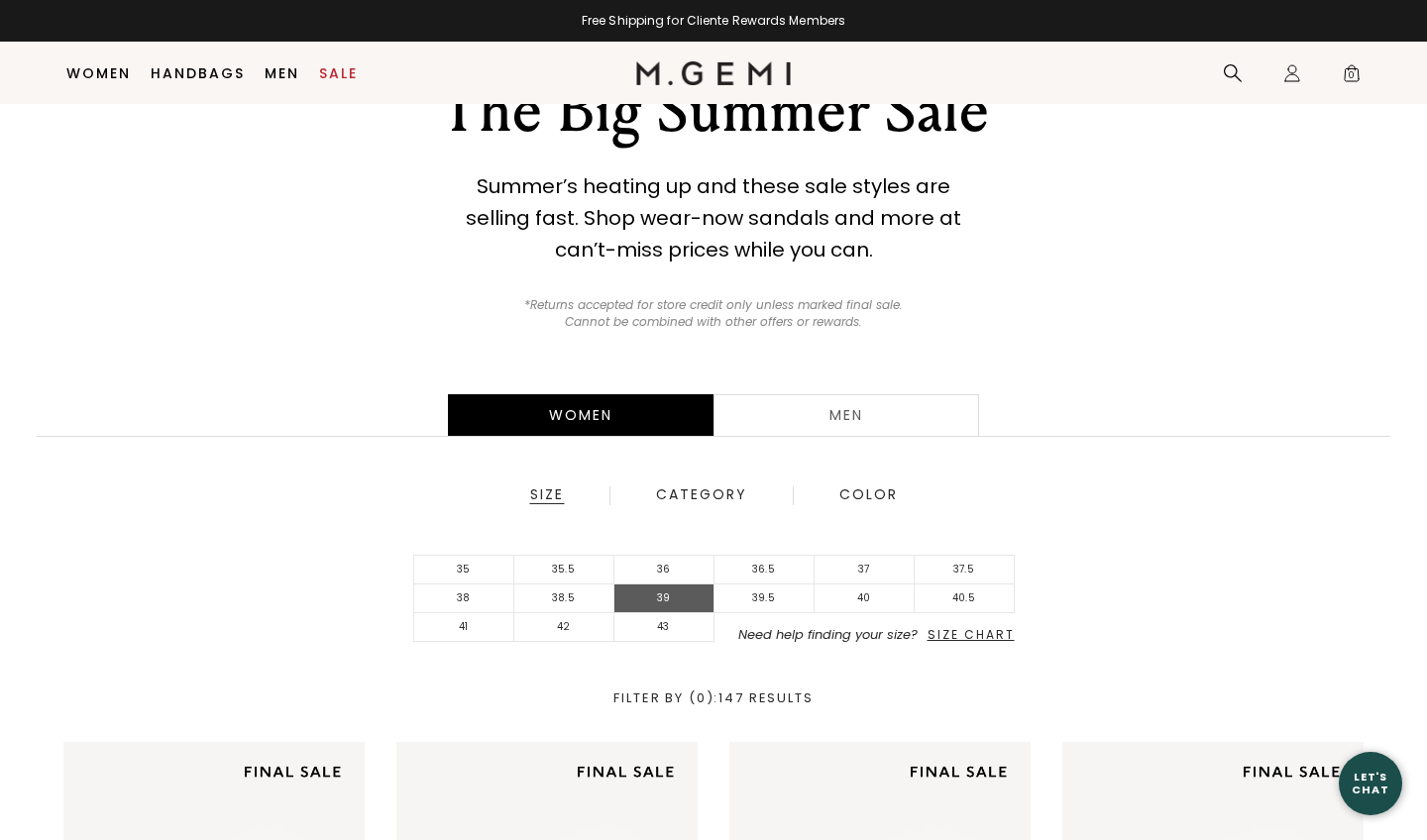 click on "39" at bounding box center (664, 598) 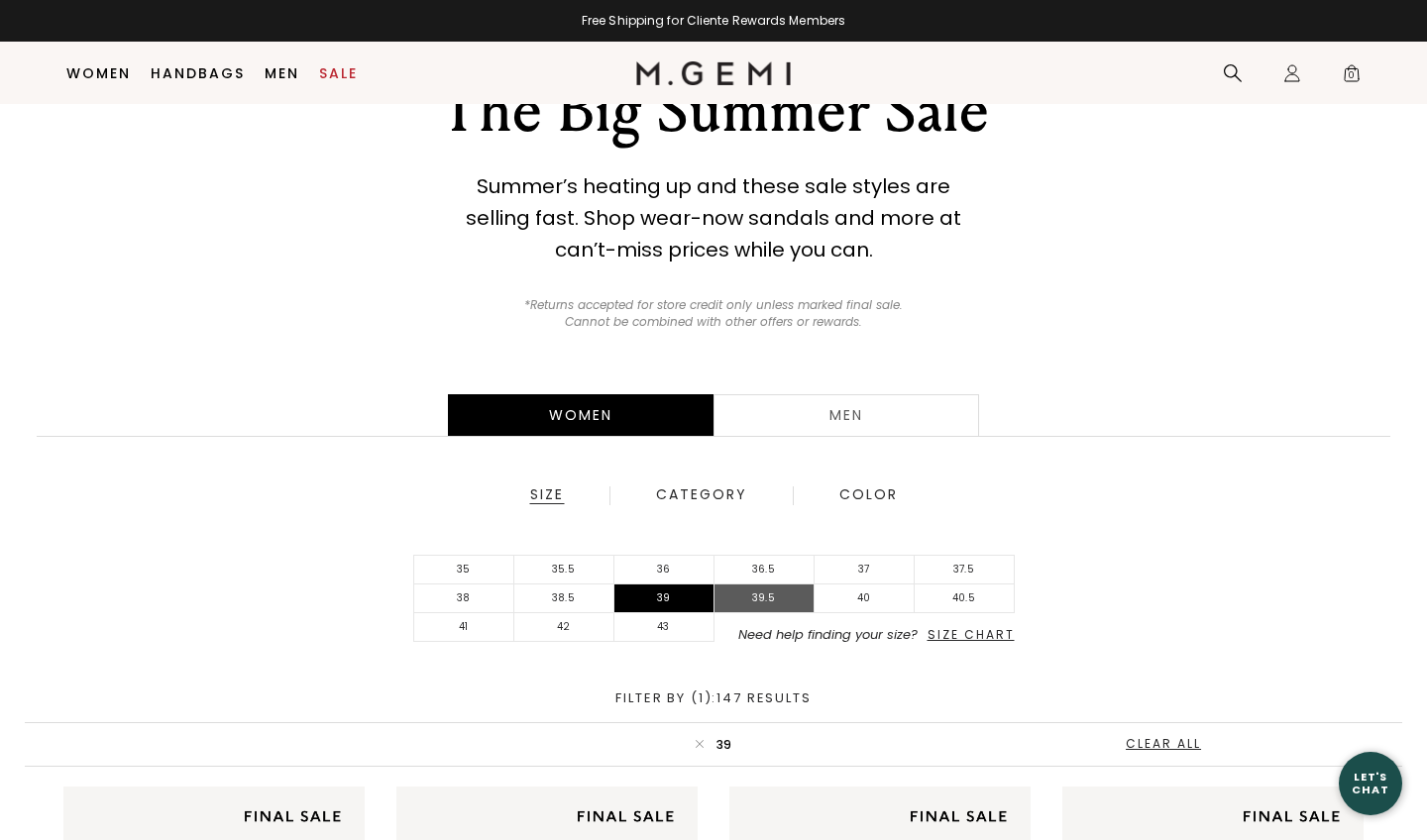 click on "39.5" at bounding box center [764, 598] 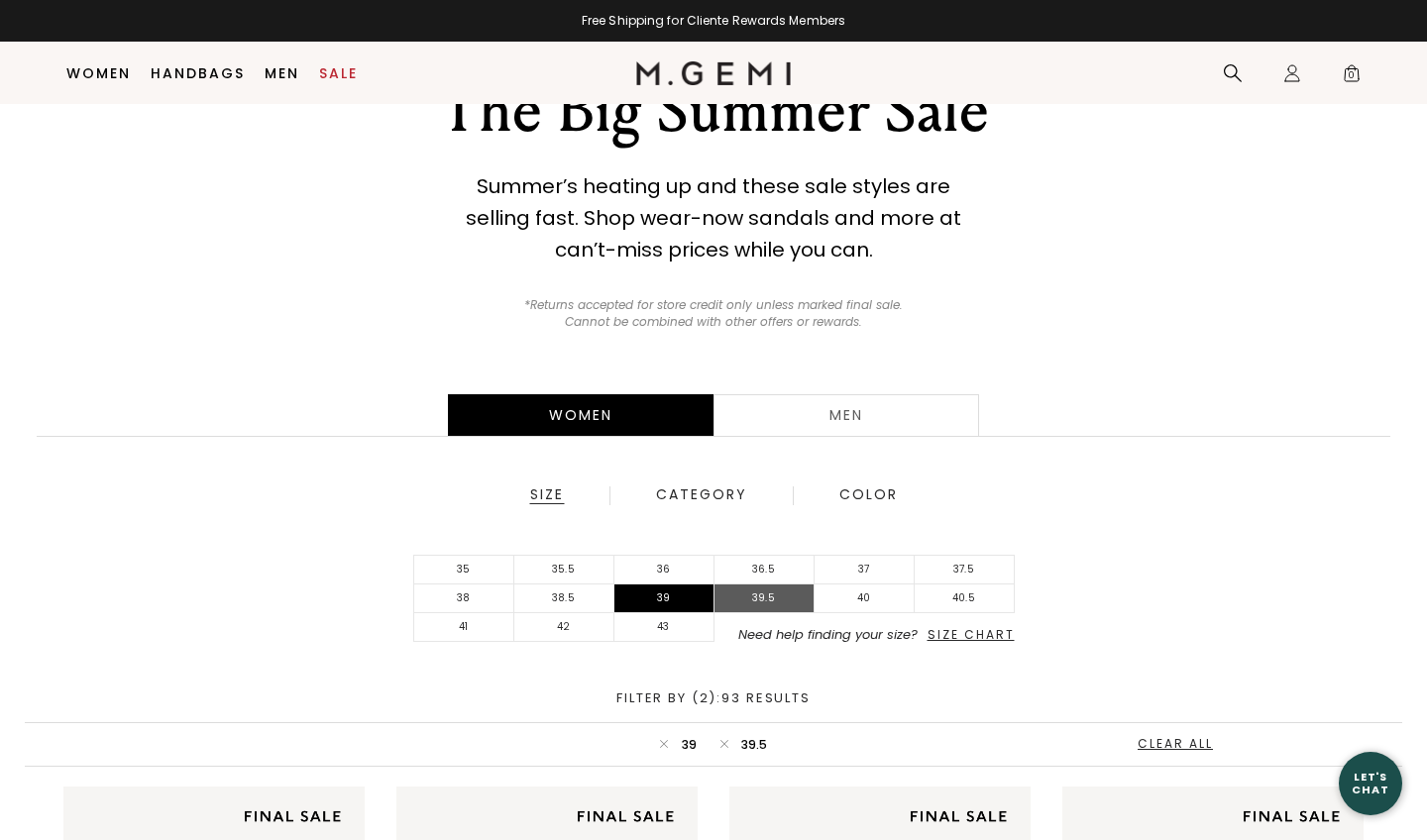 scroll, scrollTop: 0, scrollLeft: 0, axis: both 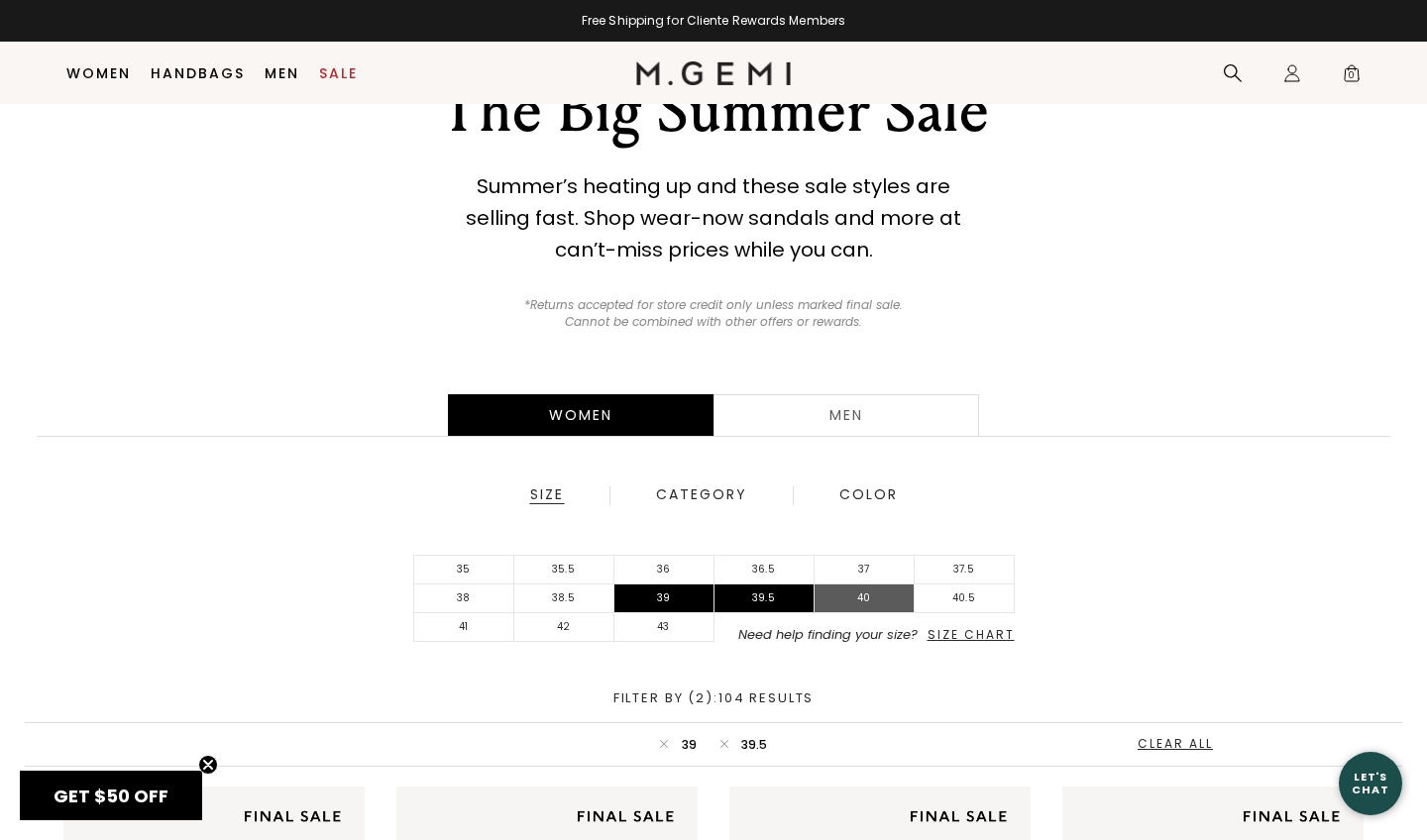 click on "40" at bounding box center (864, 598) 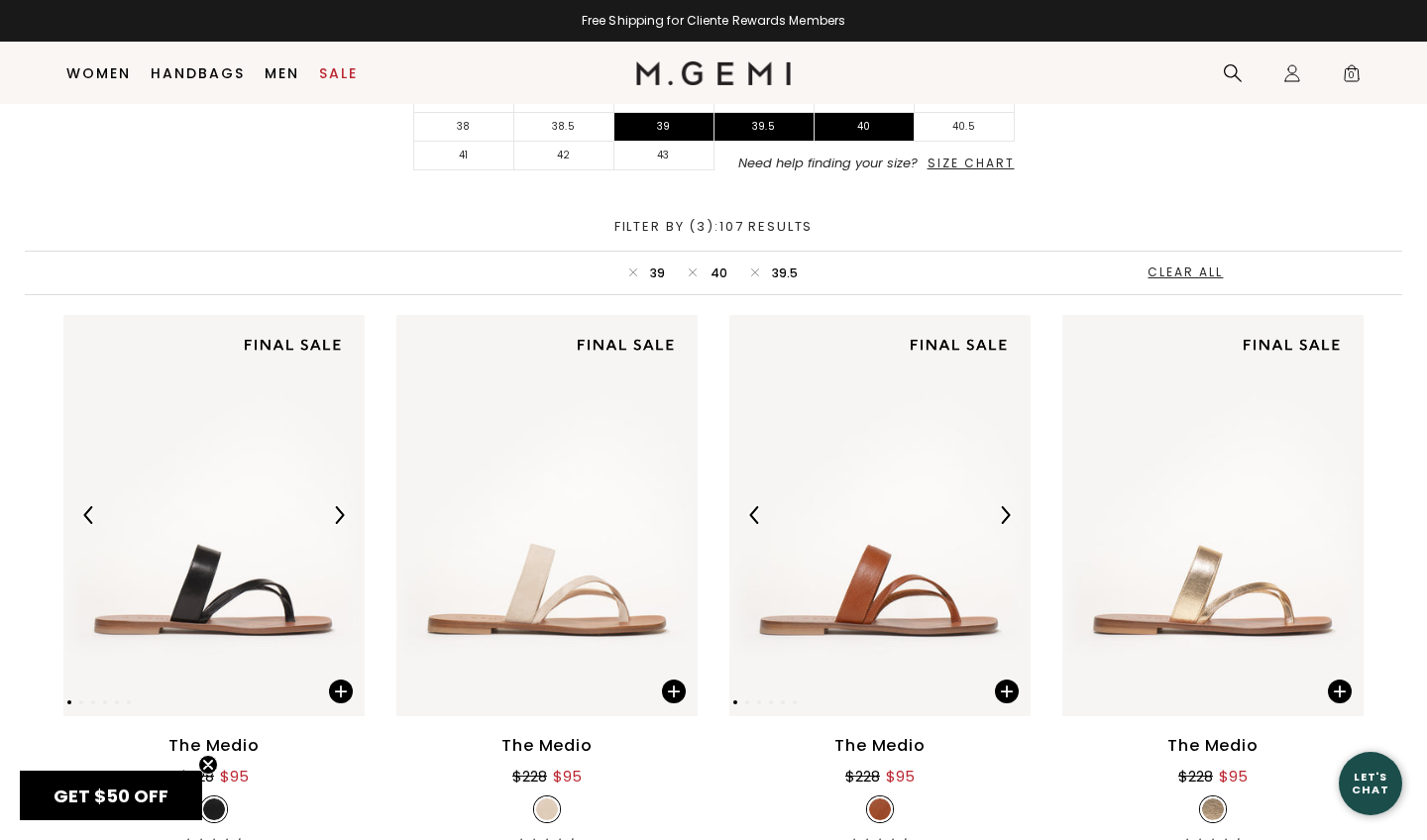 scroll, scrollTop: 1301, scrollLeft: 0, axis: vertical 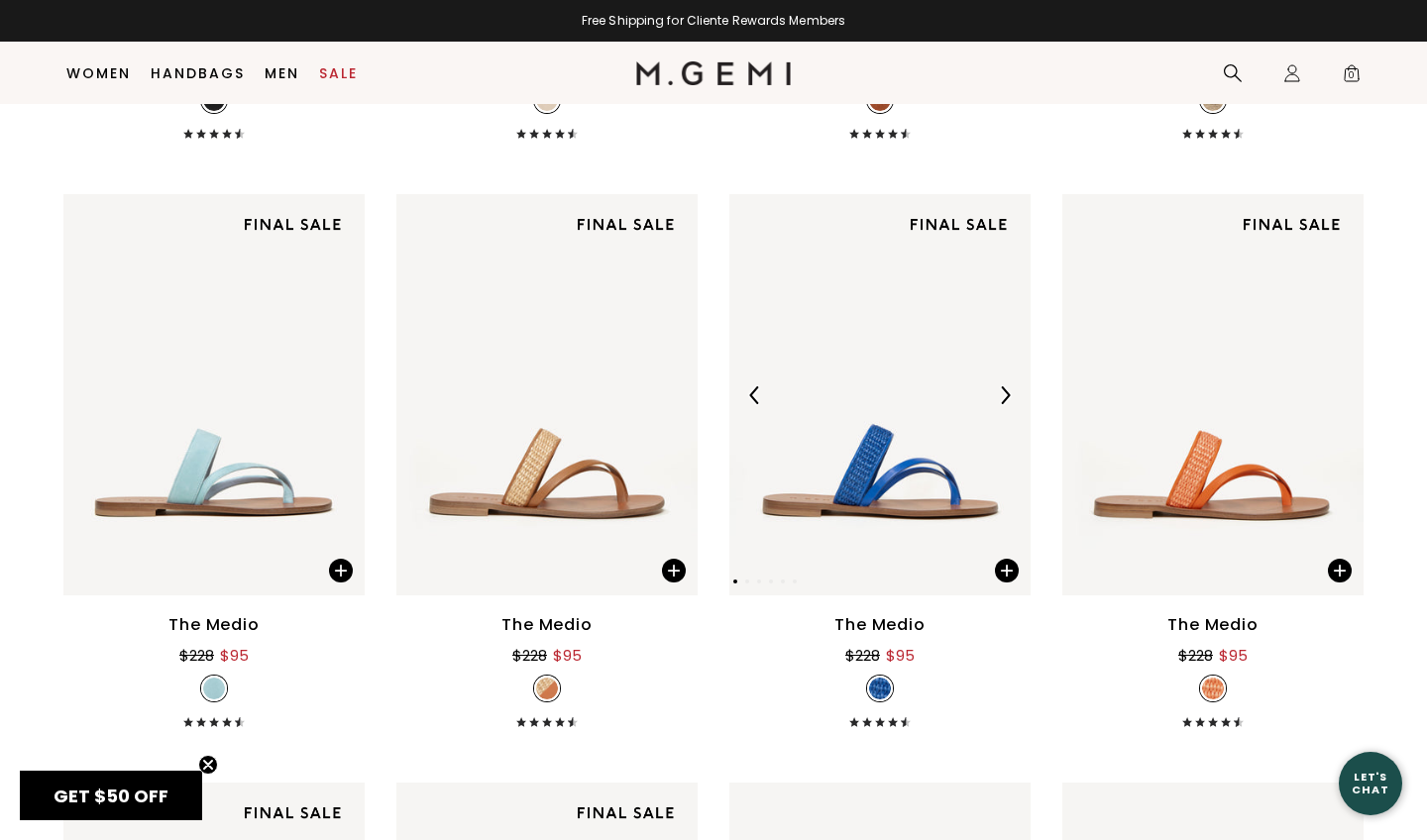 click at bounding box center [1005, 395] 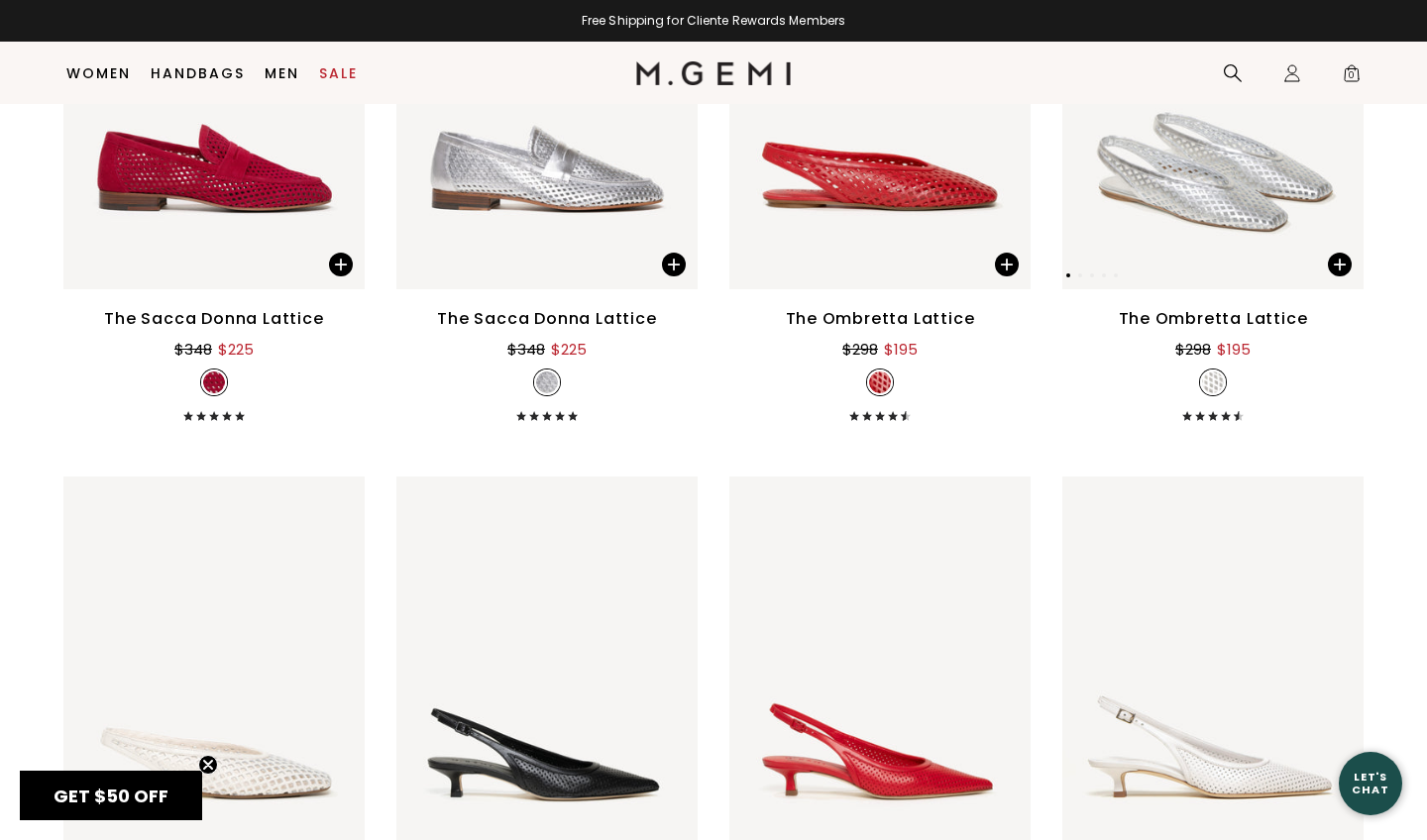 scroll, scrollTop: 3227, scrollLeft: 0, axis: vertical 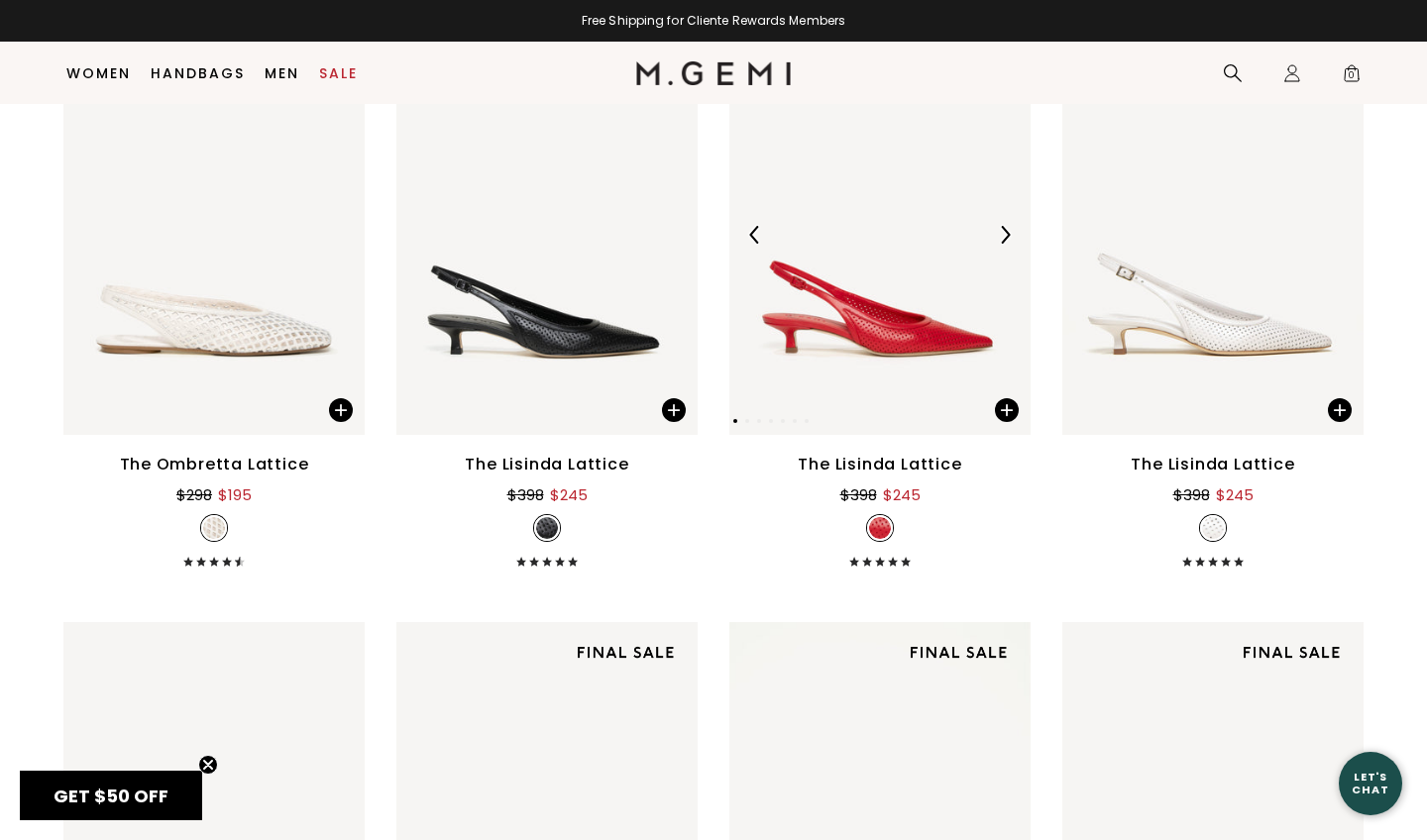 click at bounding box center (1005, 235) 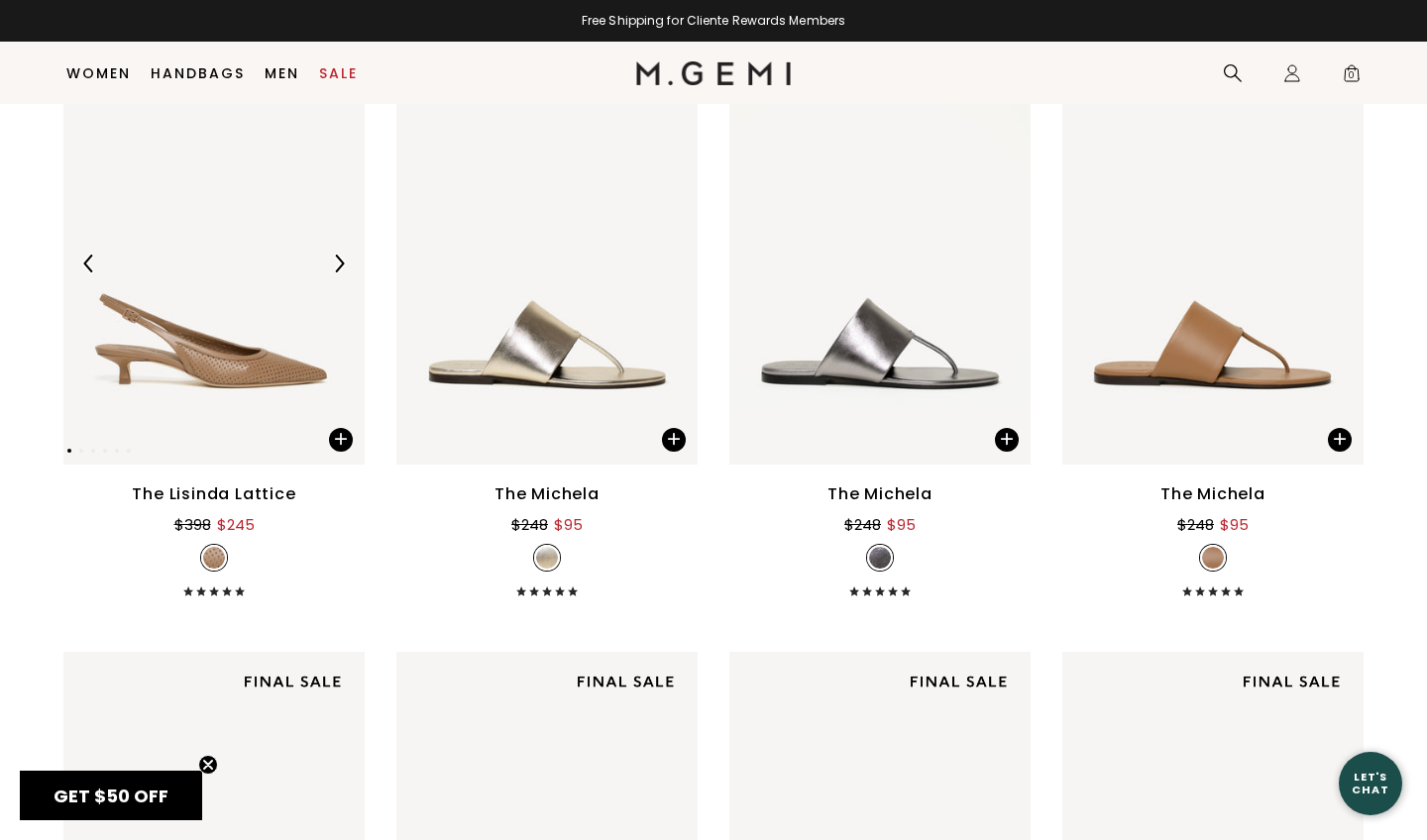 scroll, scrollTop: 3777, scrollLeft: 0, axis: vertical 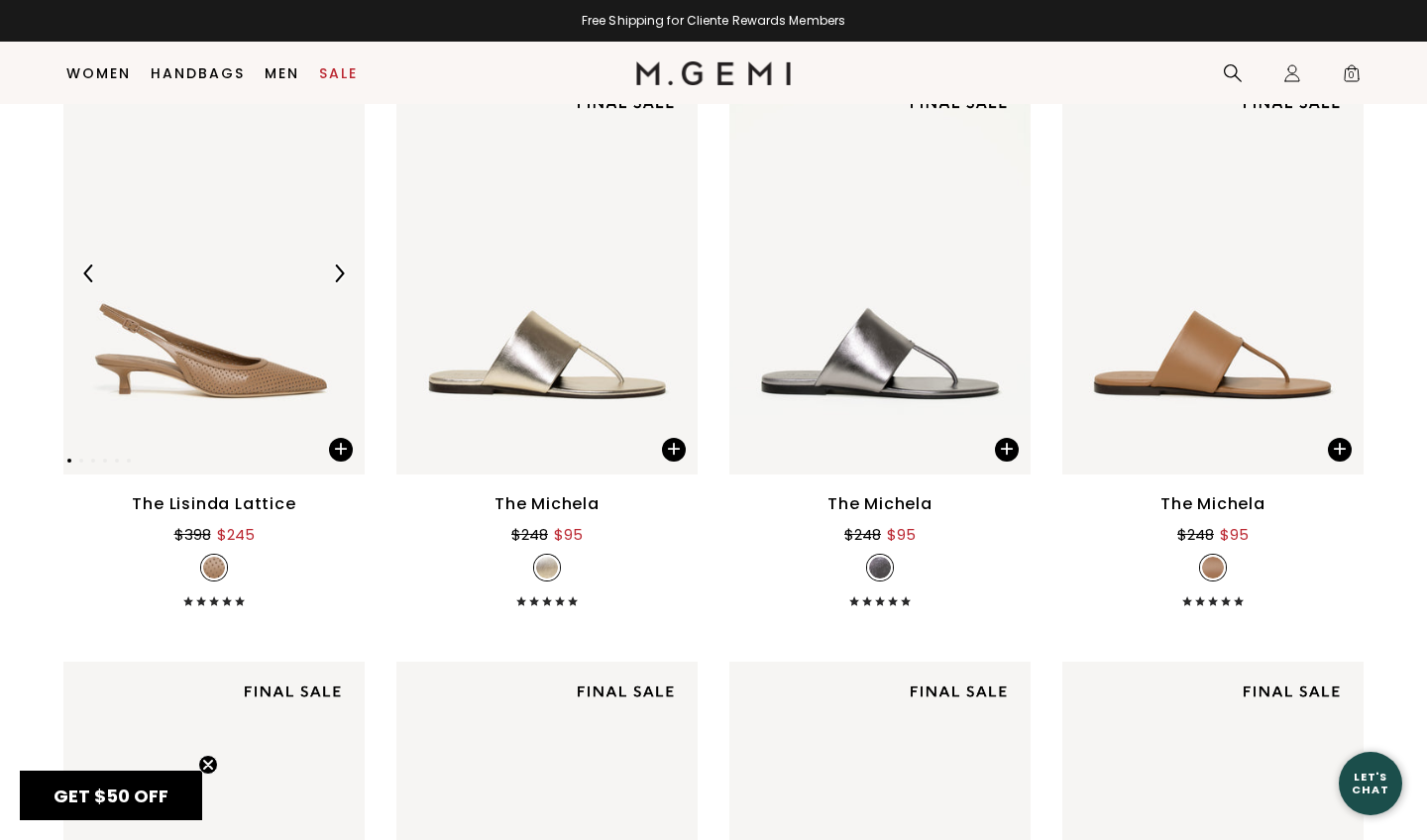 click at bounding box center (339, 273) 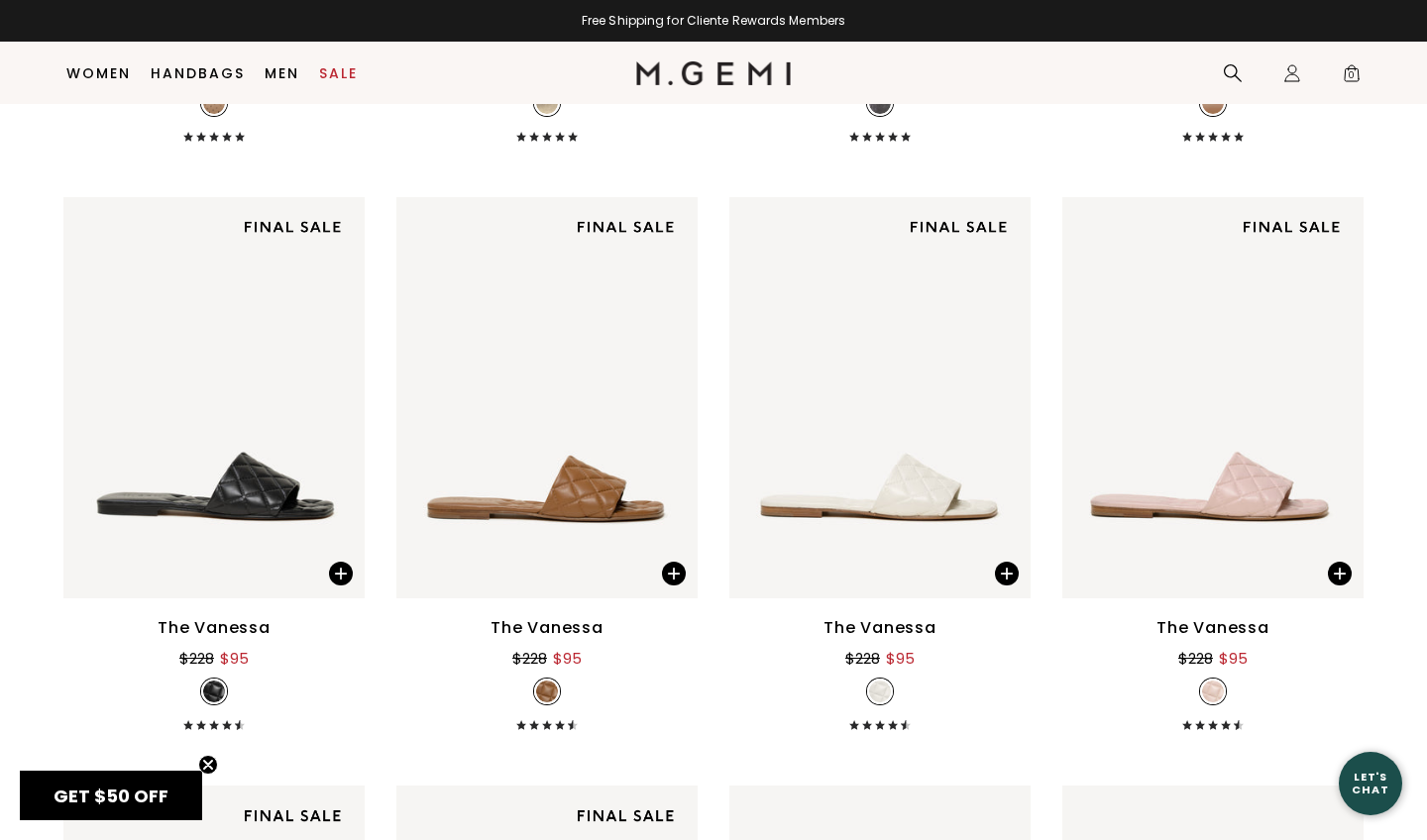 scroll, scrollTop: 4343, scrollLeft: 0, axis: vertical 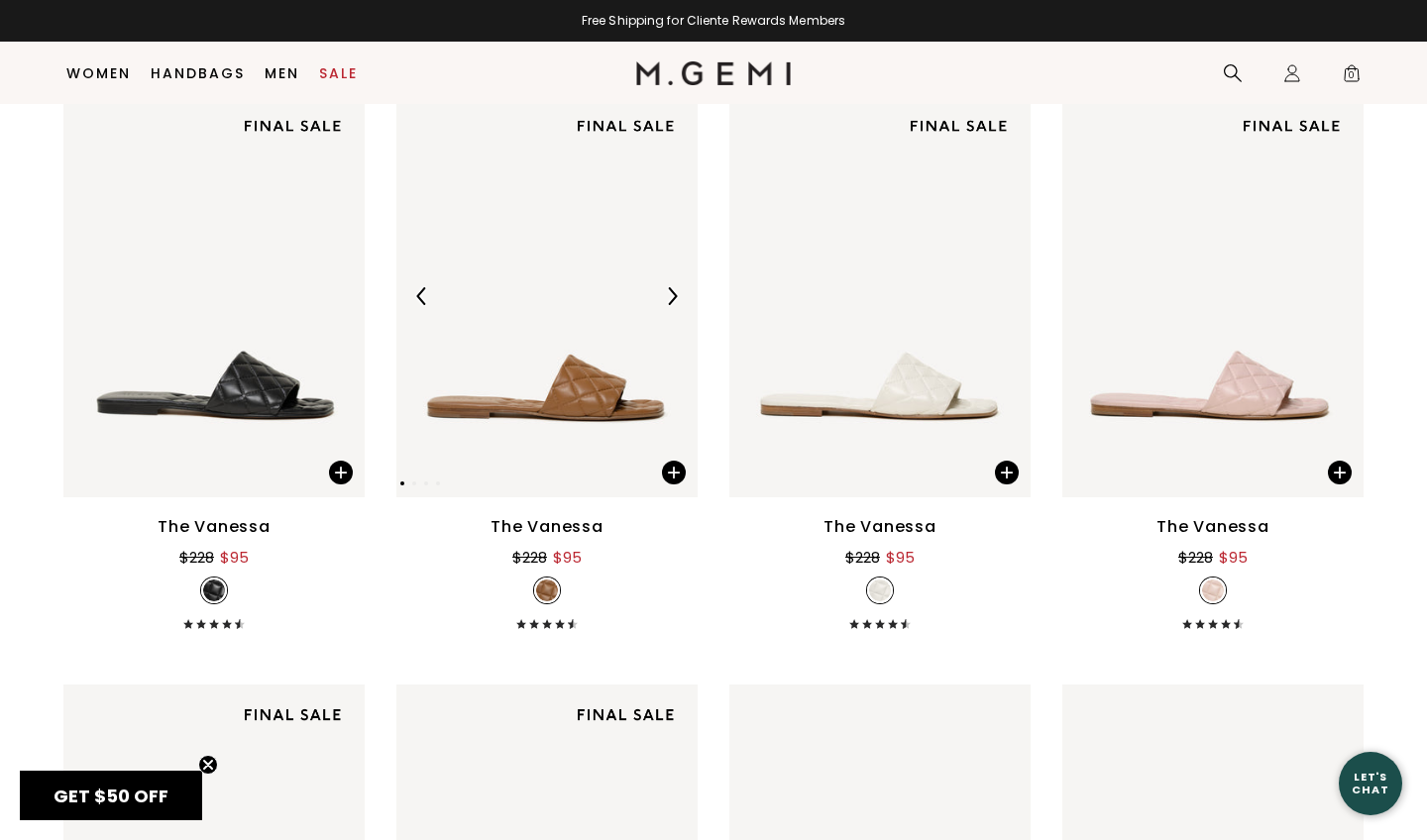 click at bounding box center (672, 296) 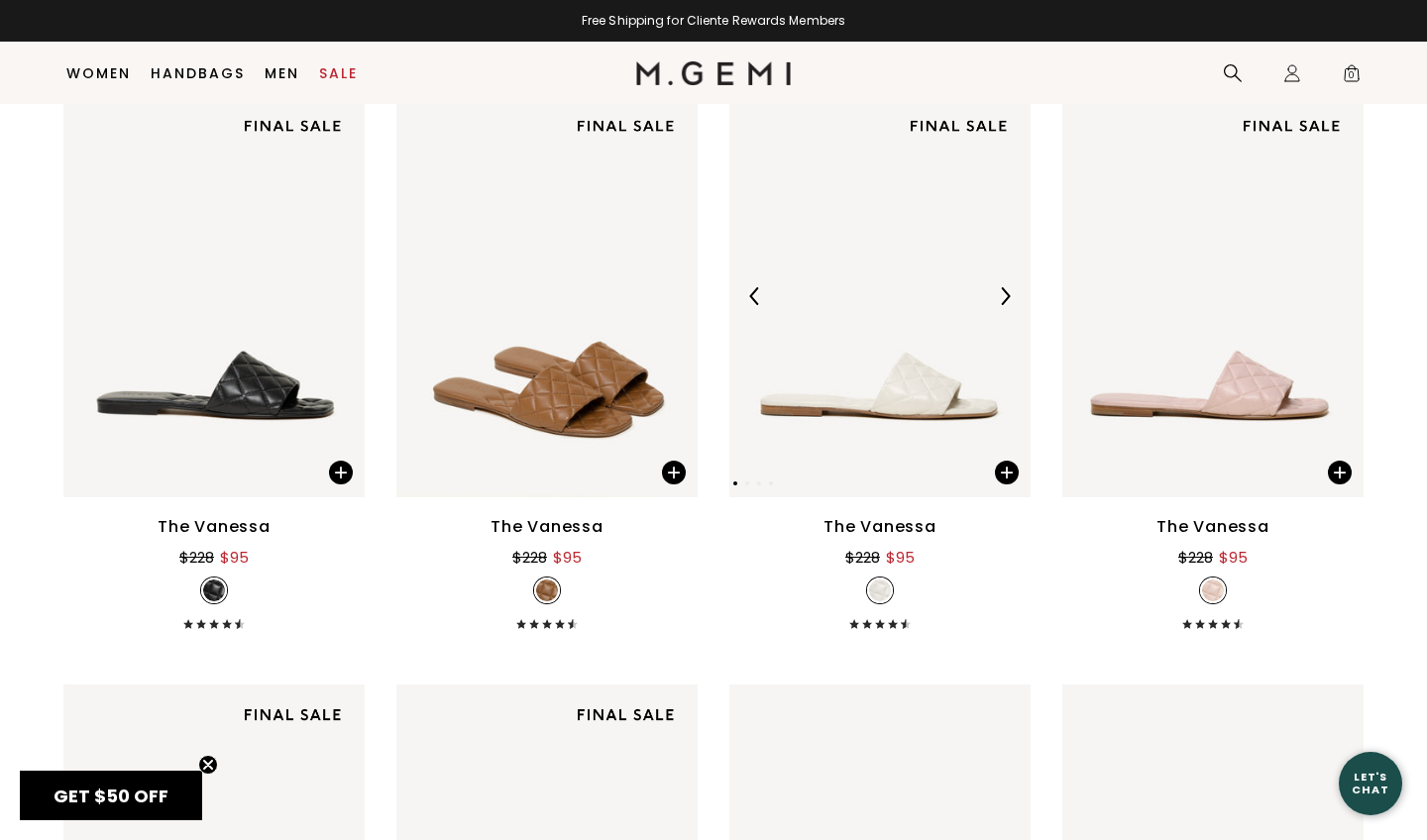 click at bounding box center (1005, 296) 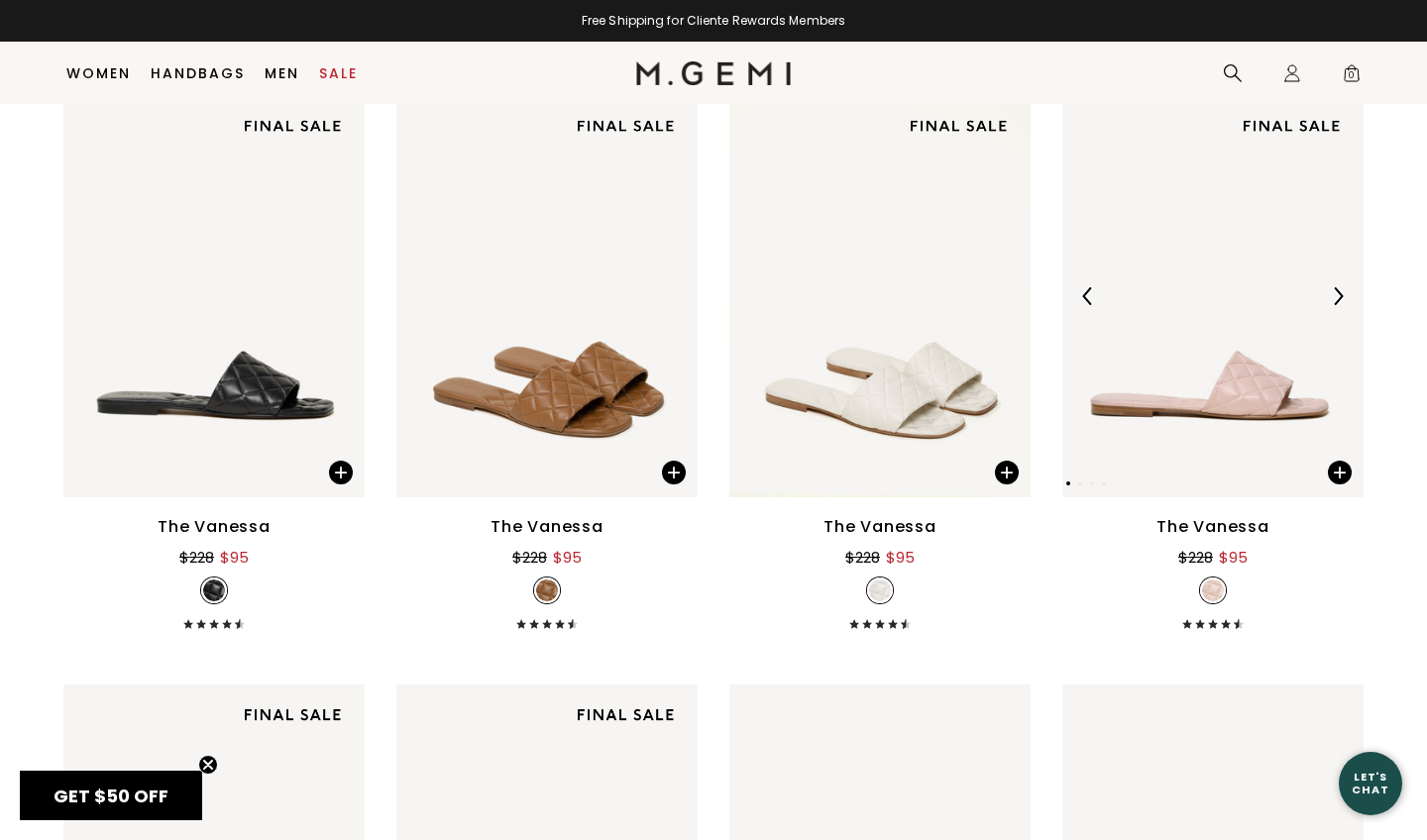 click at bounding box center (1338, 296) 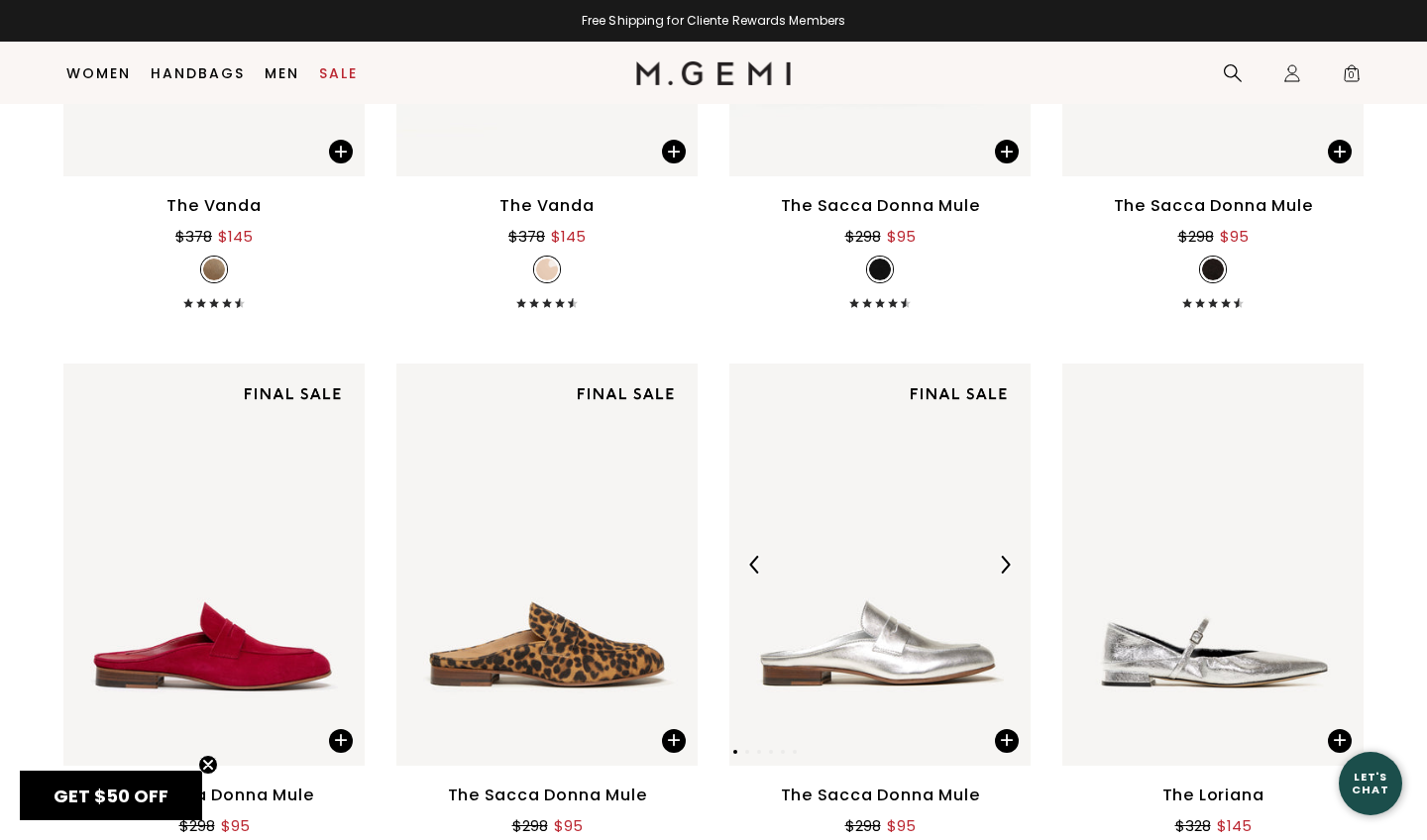 scroll, scrollTop: 7209, scrollLeft: 0, axis: vertical 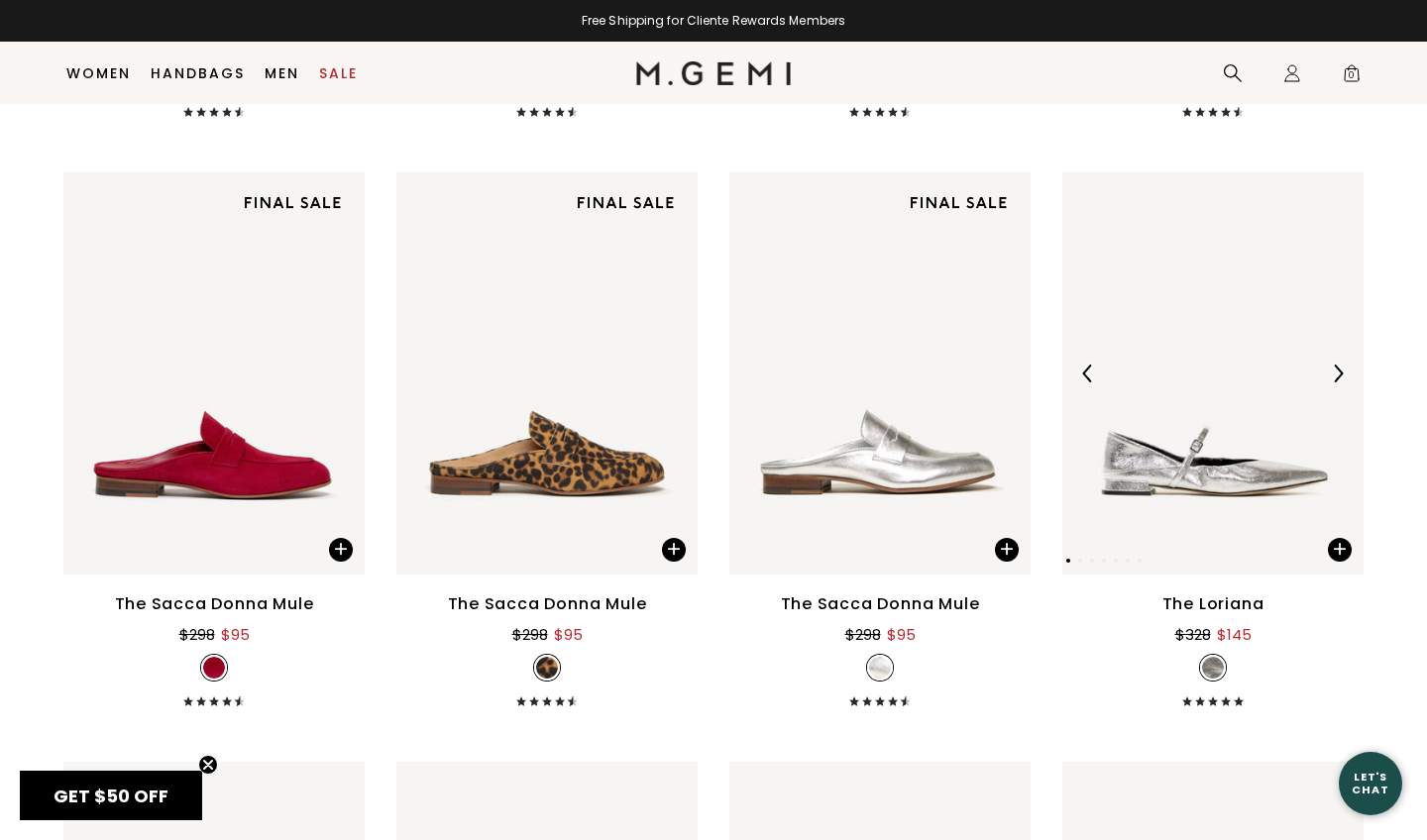 click at bounding box center (1338, 373) 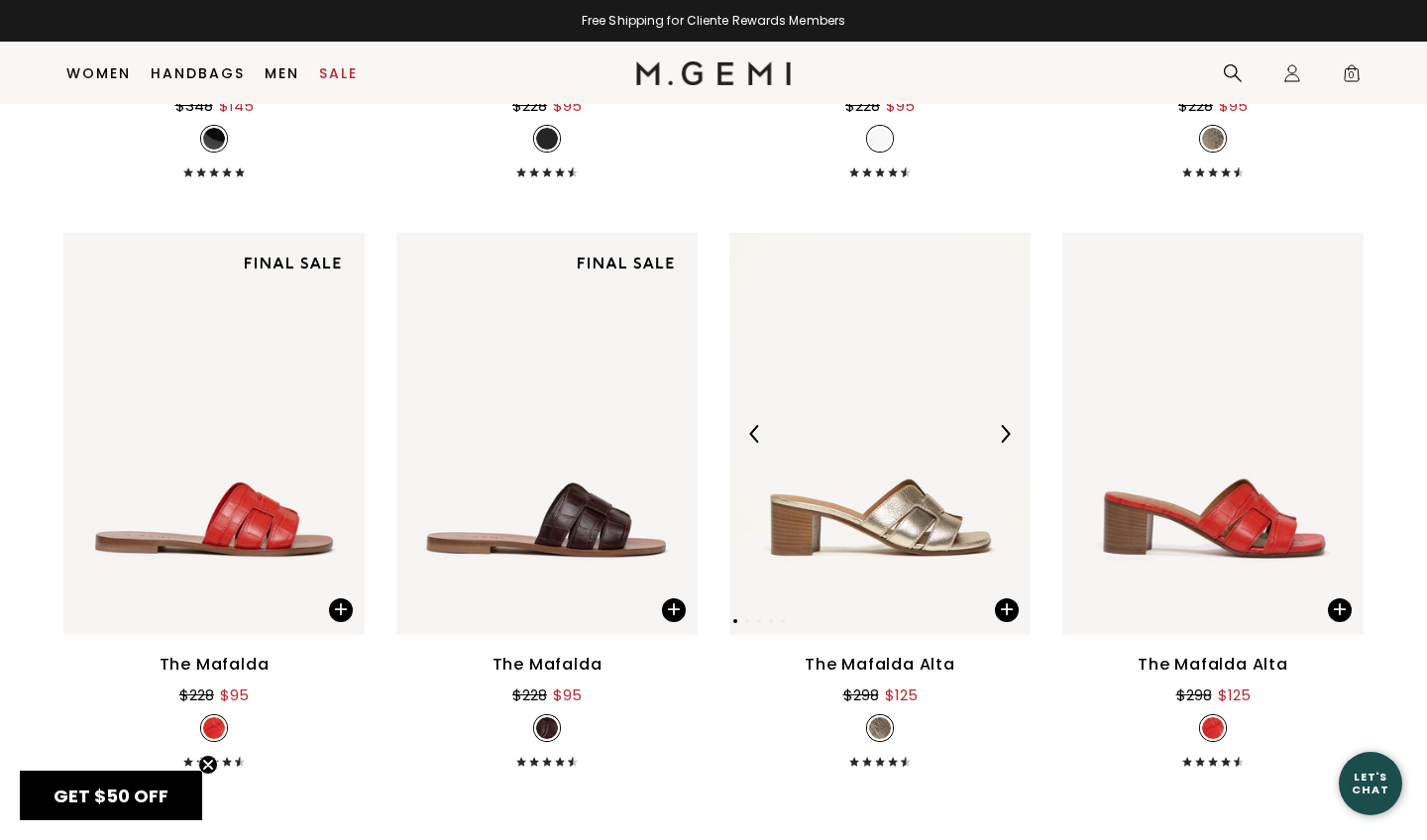 scroll, scrollTop: 8919, scrollLeft: 0, axis: vertical 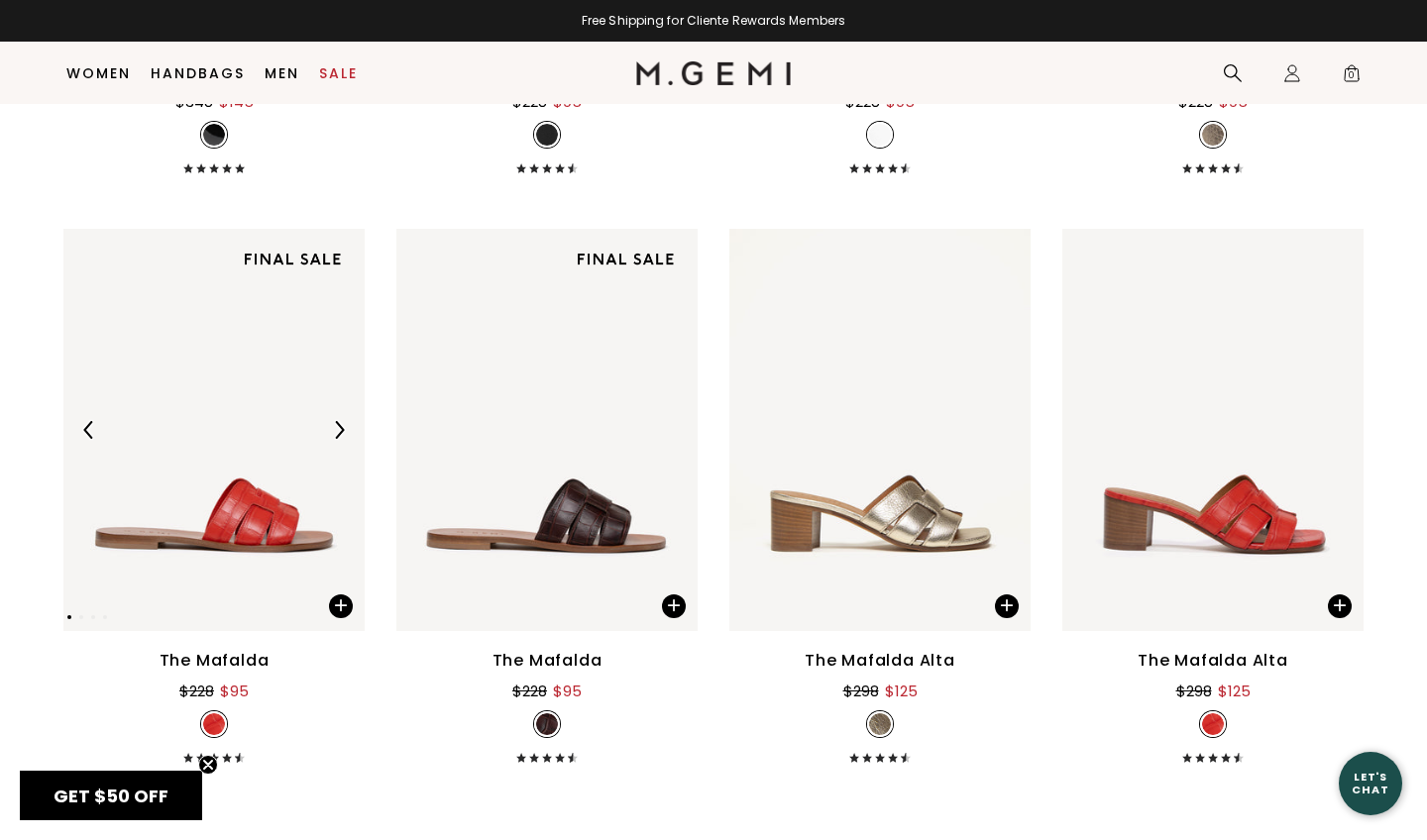 click at bounding box center [339, 430] 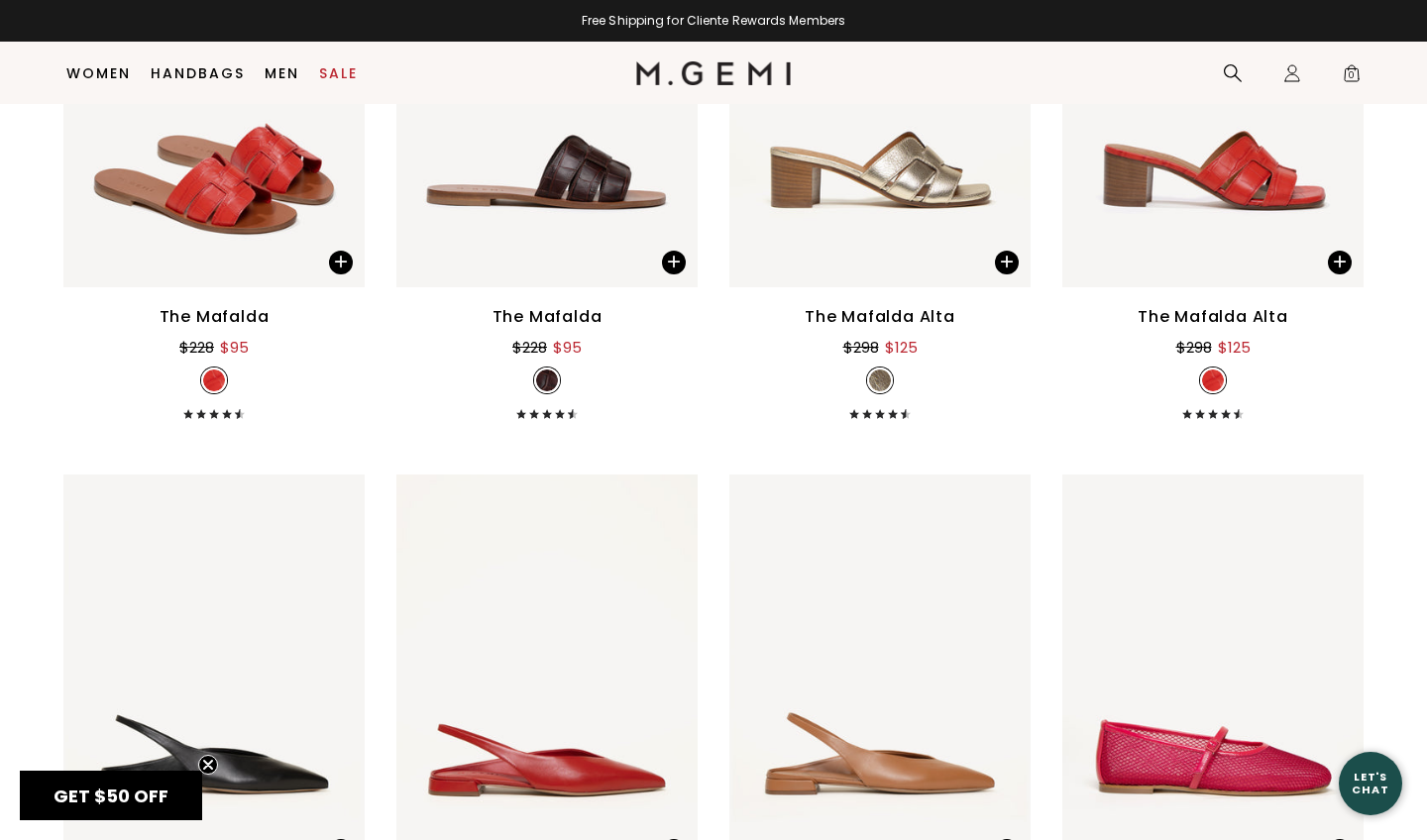 scroll, scrollTop: 9607, scrollLeft: 0, axis: vertical 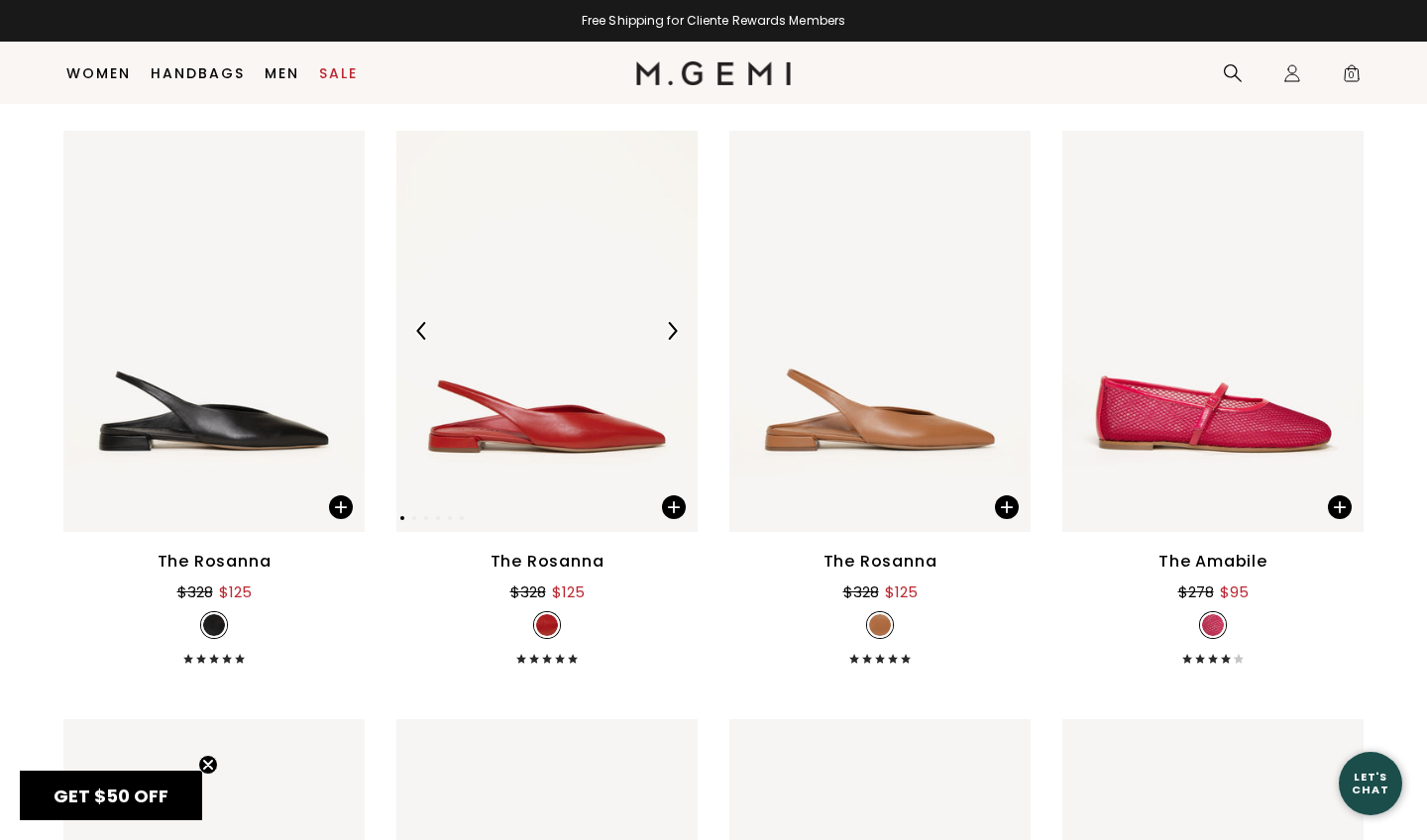 click at bounding box center (672, 331) 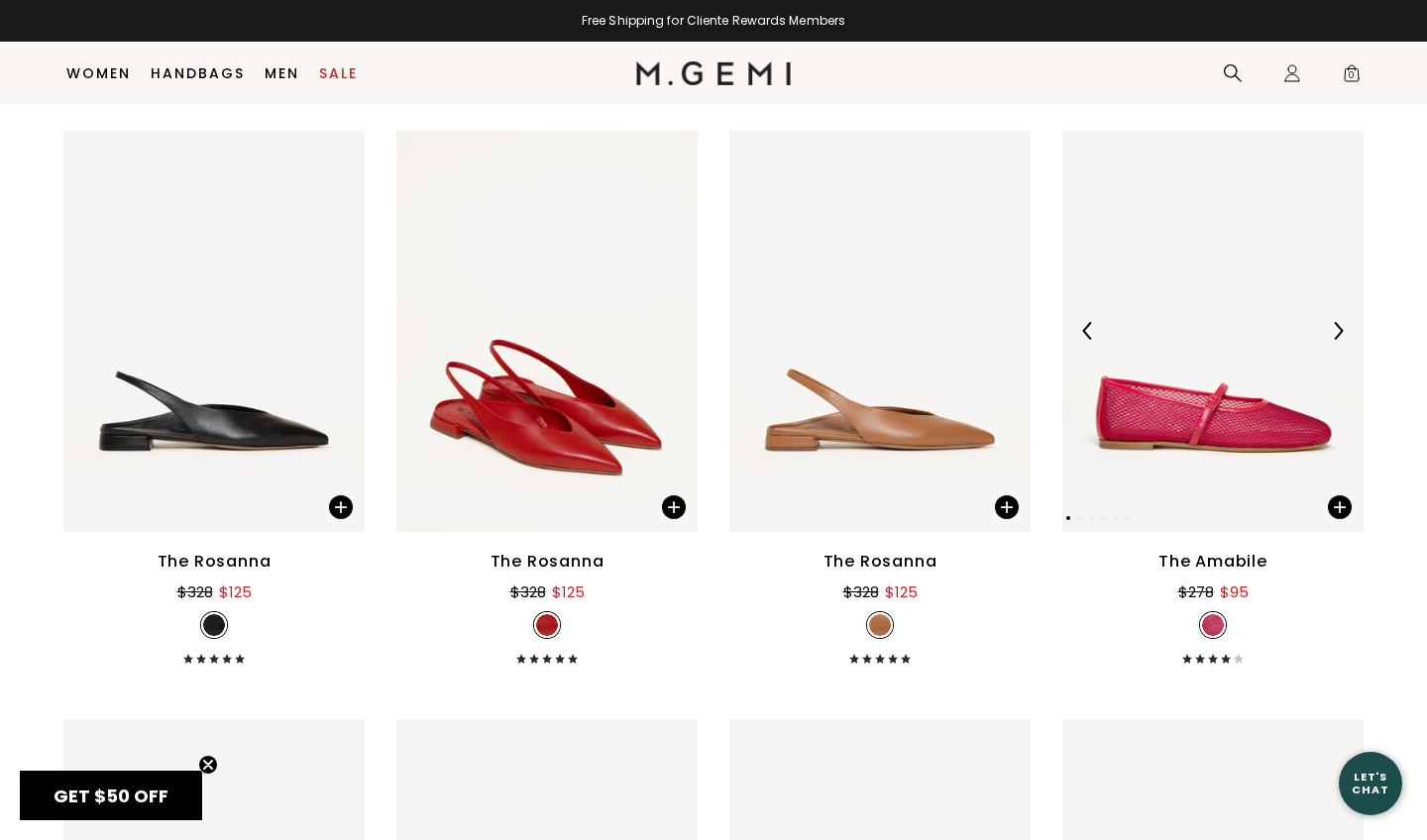 click at bounding box center (1338, 331) 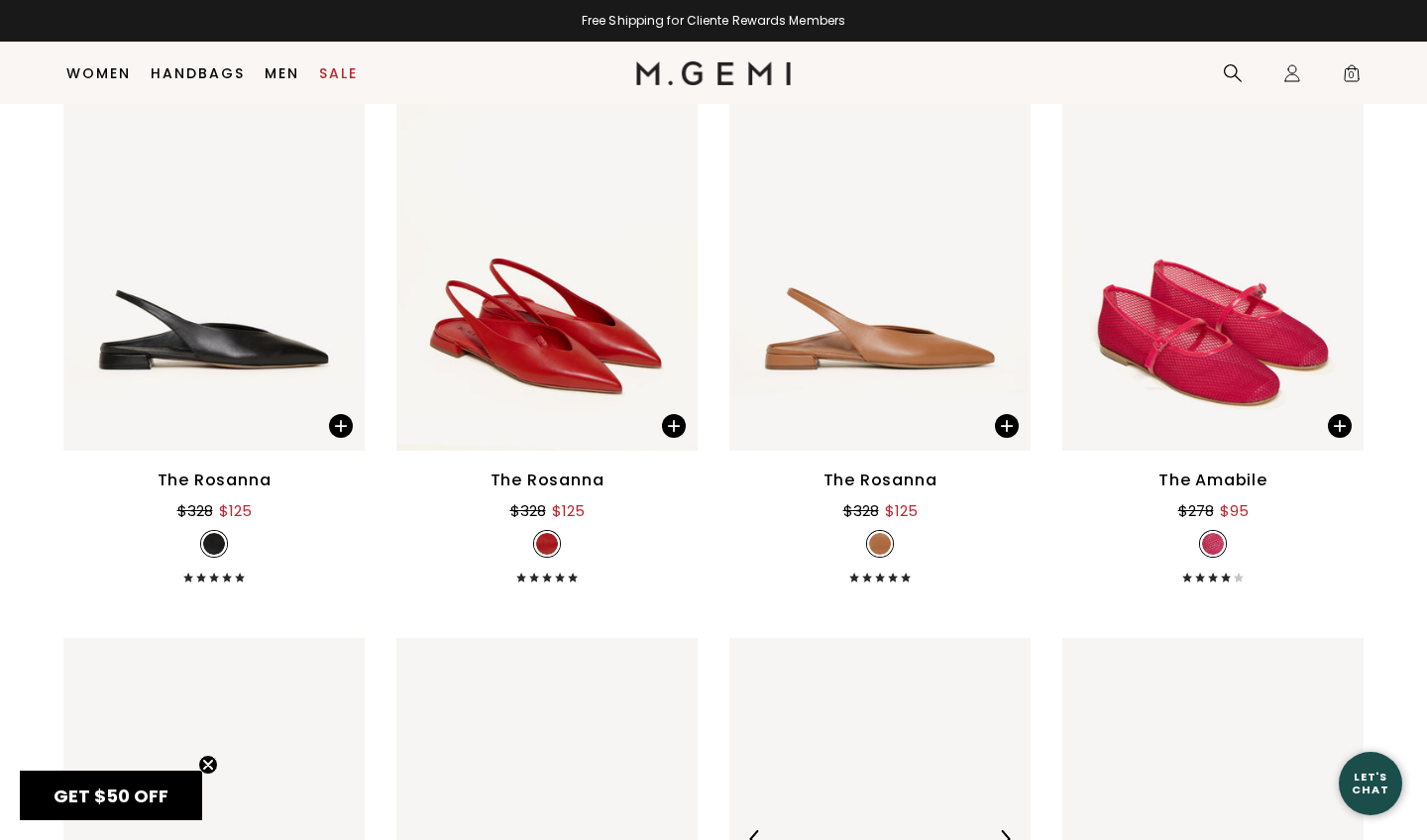 scroll, scrollTop: 9472, scrollLeft: 0, axis: vertical 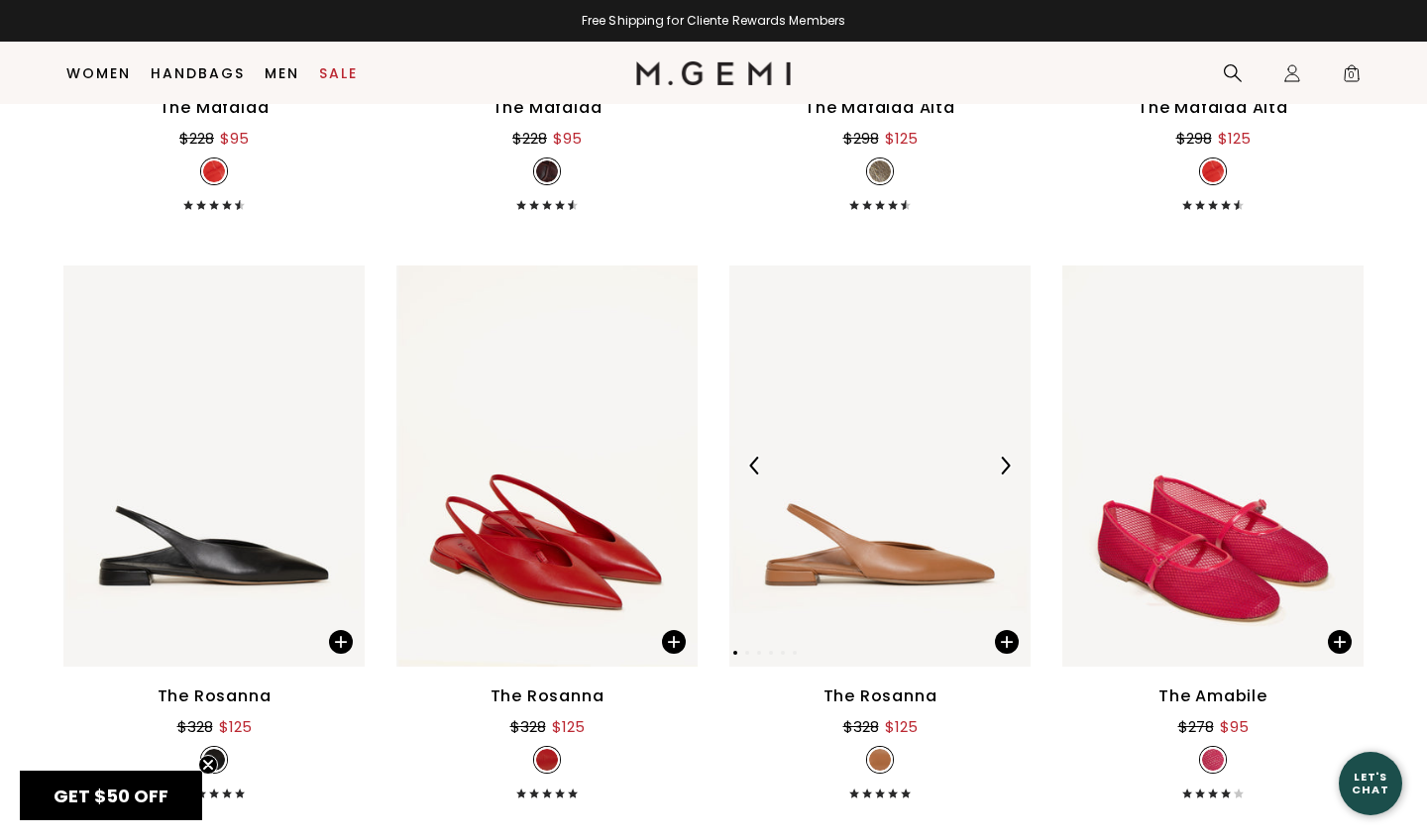 click at bounding box center (880, 466) 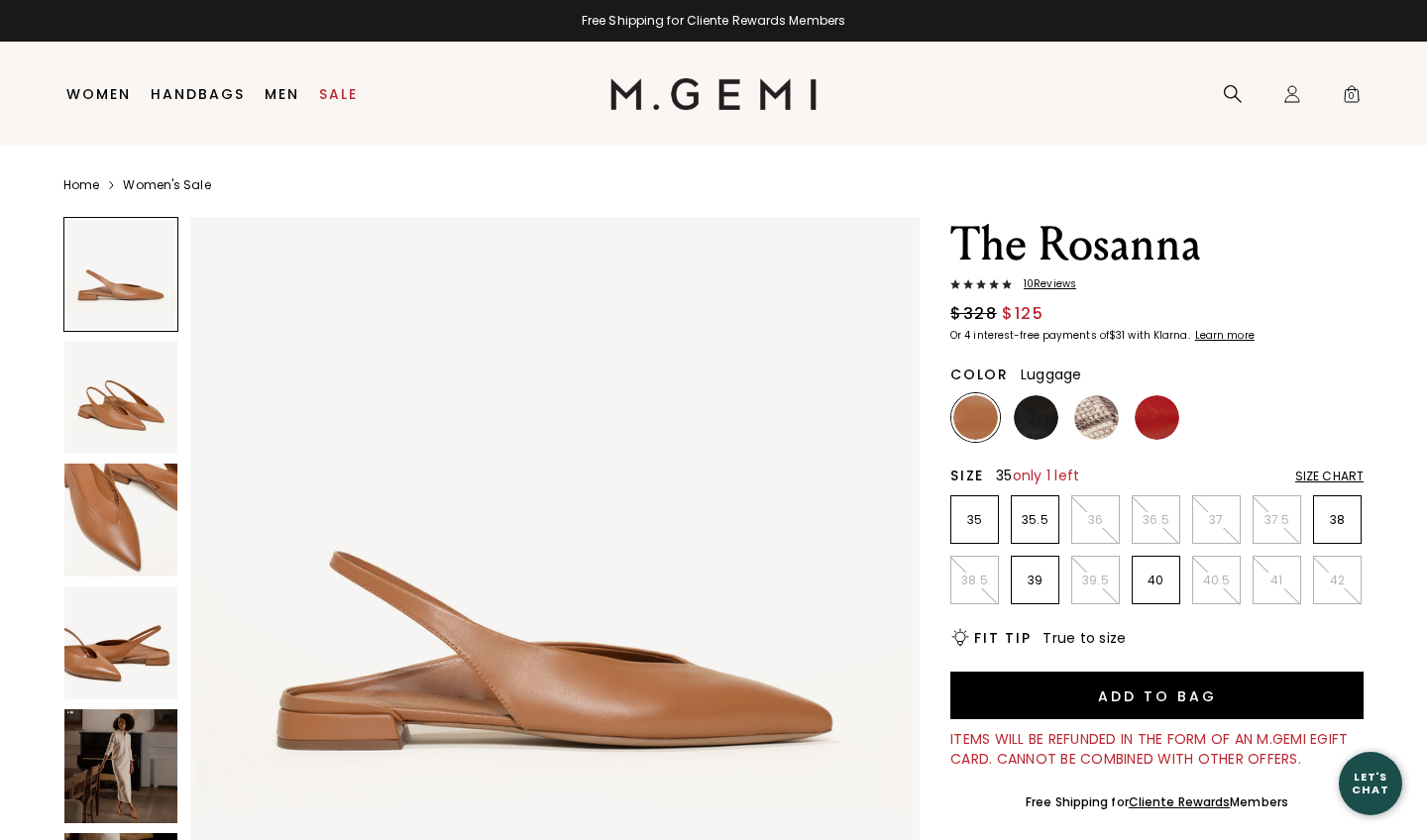 scroll, scrollTop: 0, scrollLeft: 0, axis: both 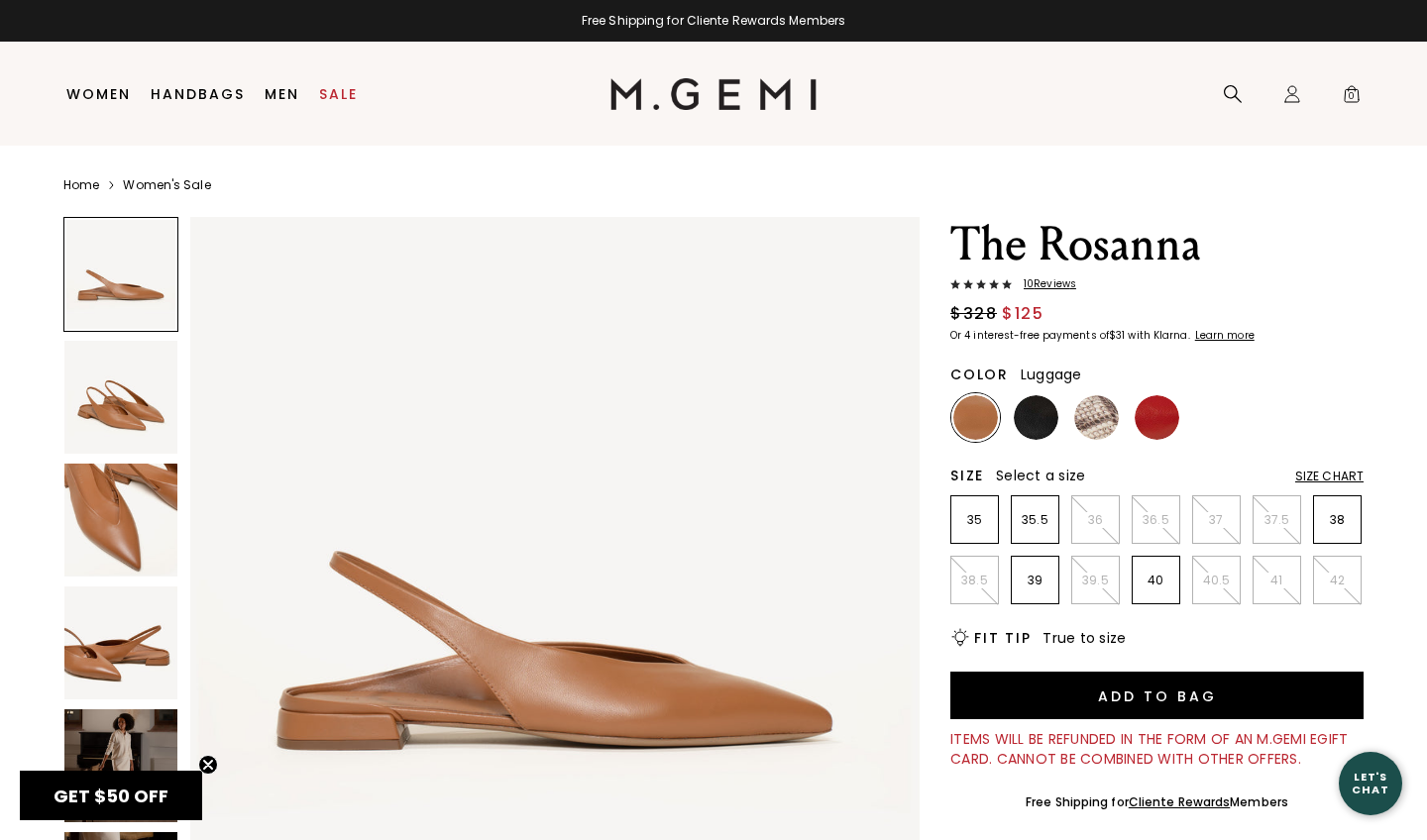 click at bounding box center (121, 520) 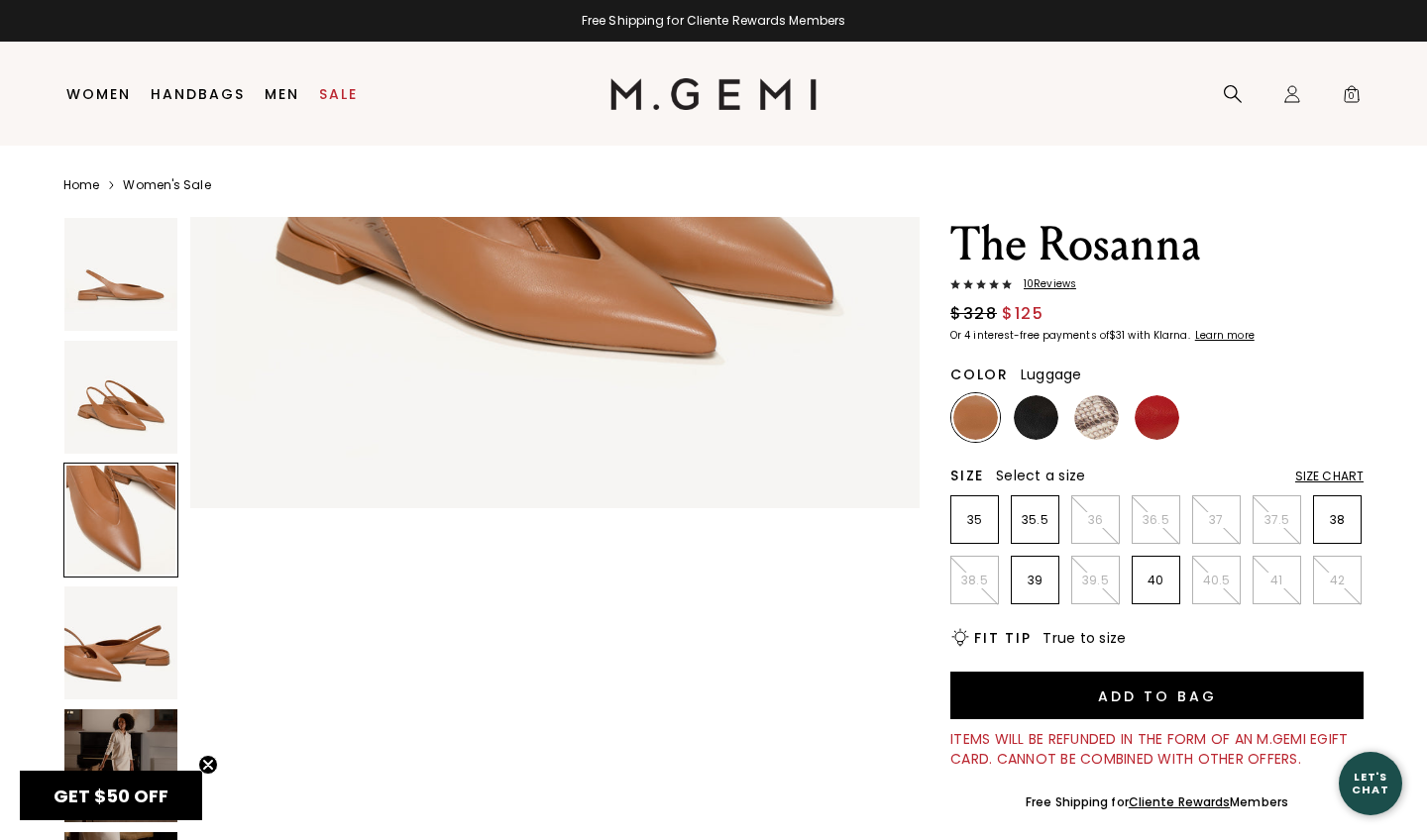 scroll, scrollTop: 1498, scrollLeft: 0, axis: vertical 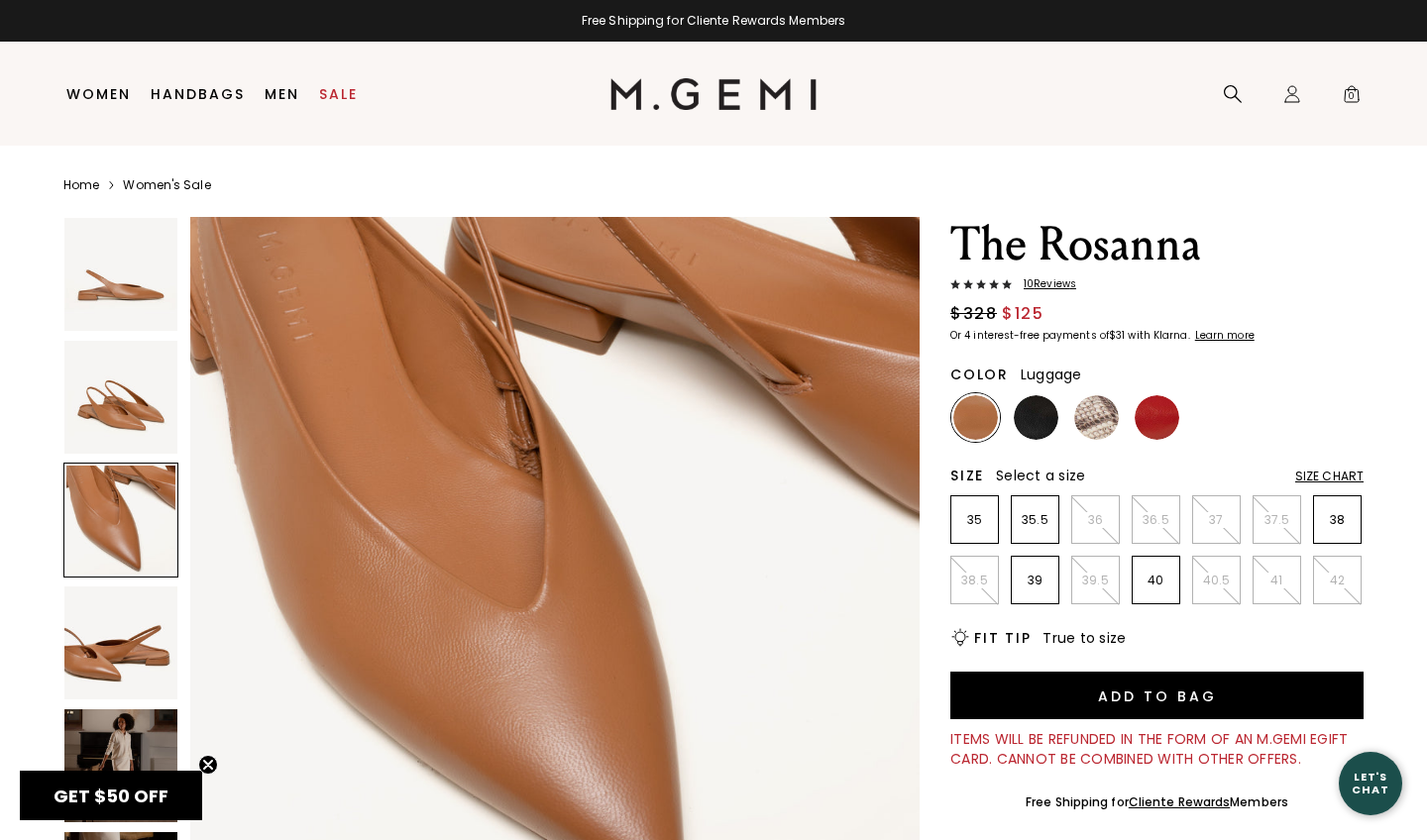 click at bounding box center [121, 397] 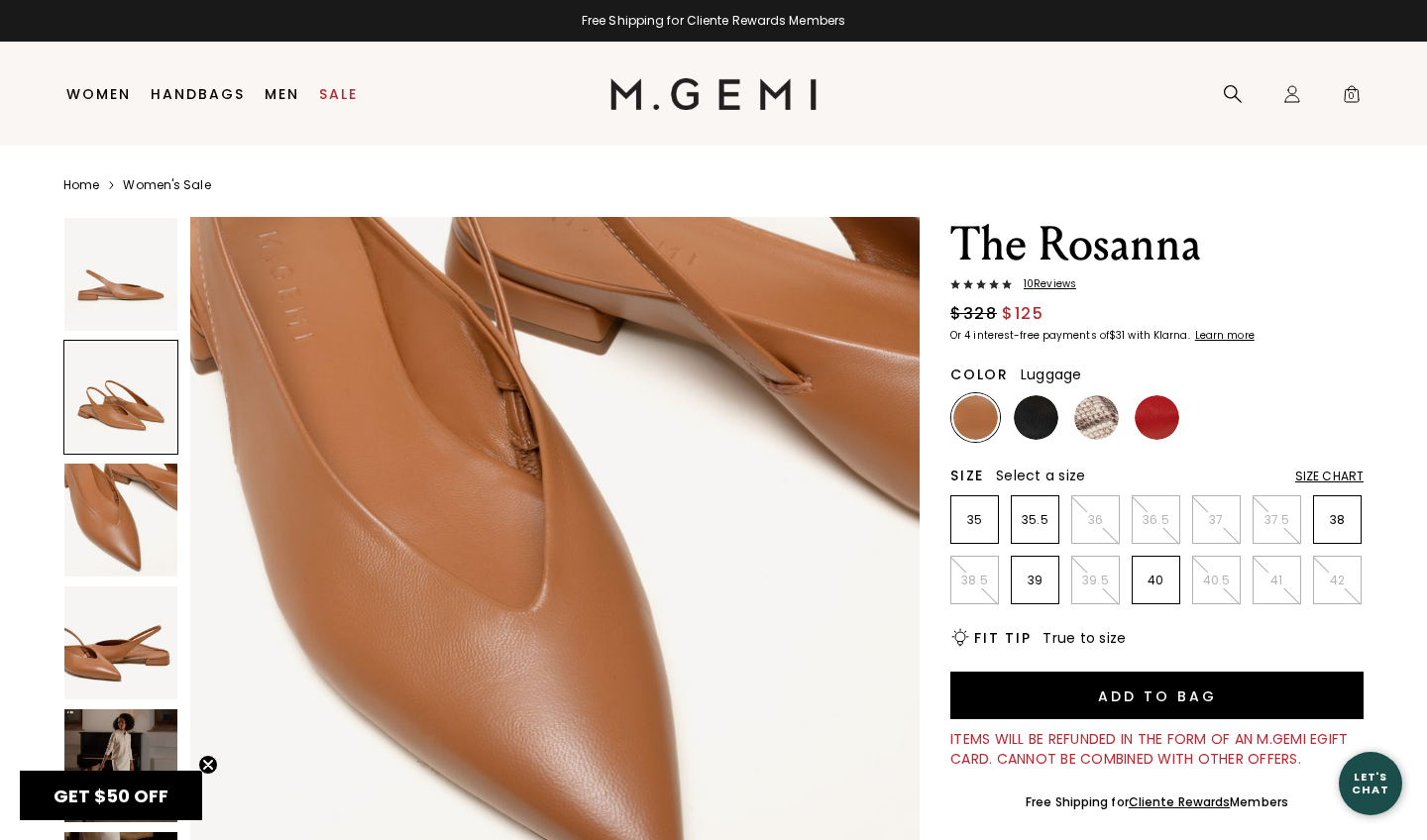 scroll, scrollTop: 749, scrollLeft: 0, axis: vertical 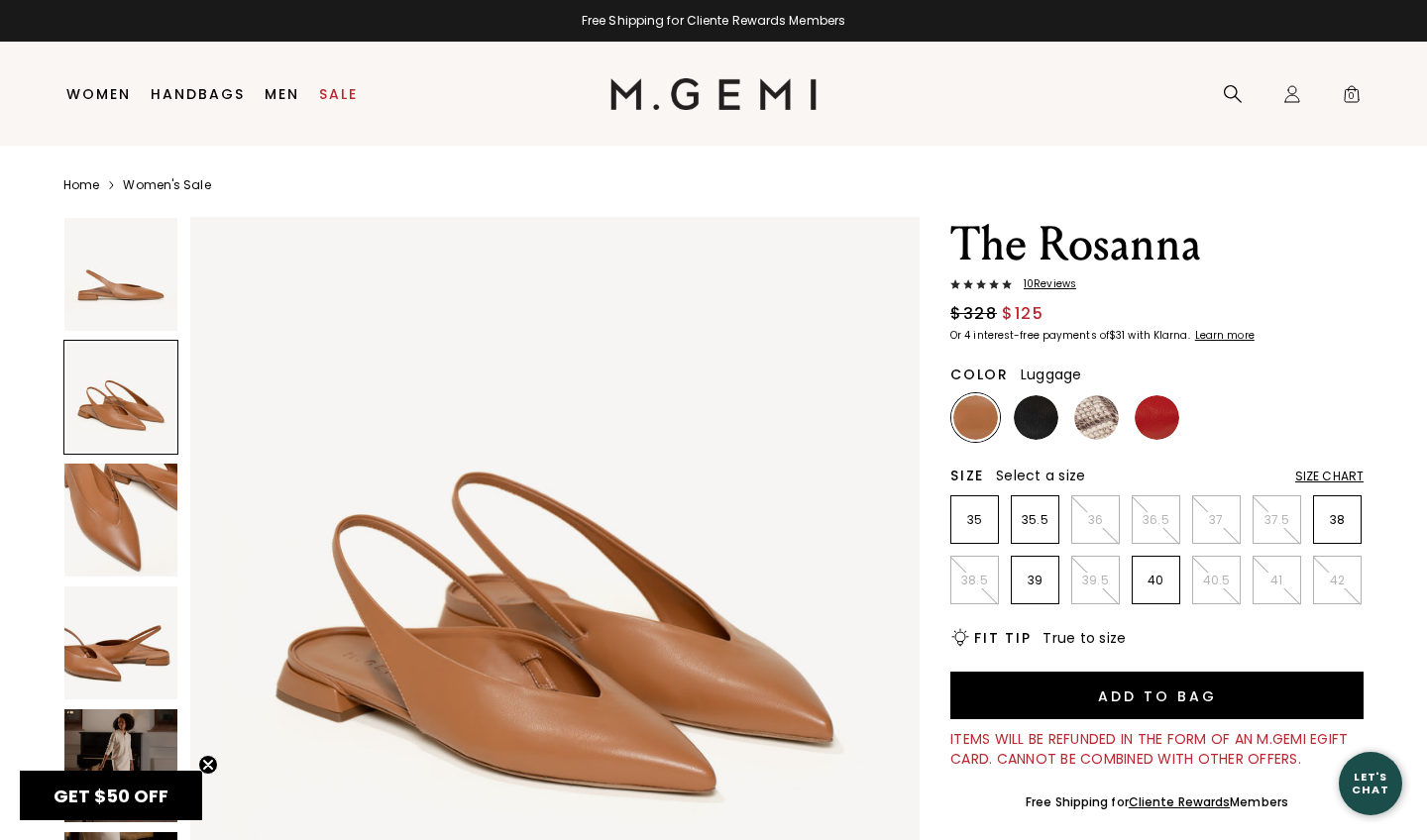 click at bounding box center [1036, 417] 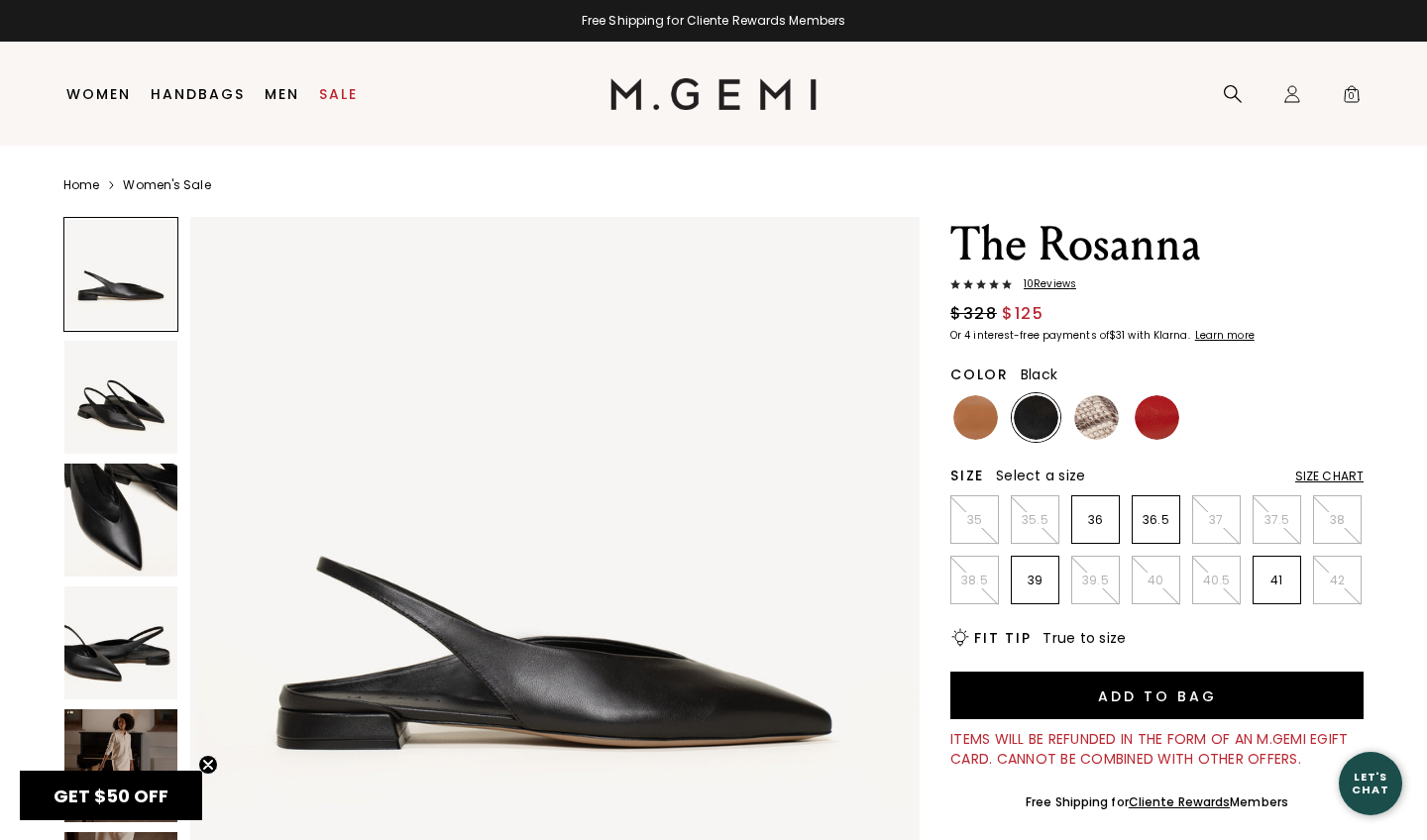 scroll, scrollTop: 0, scrollLeft: 0, axis: both 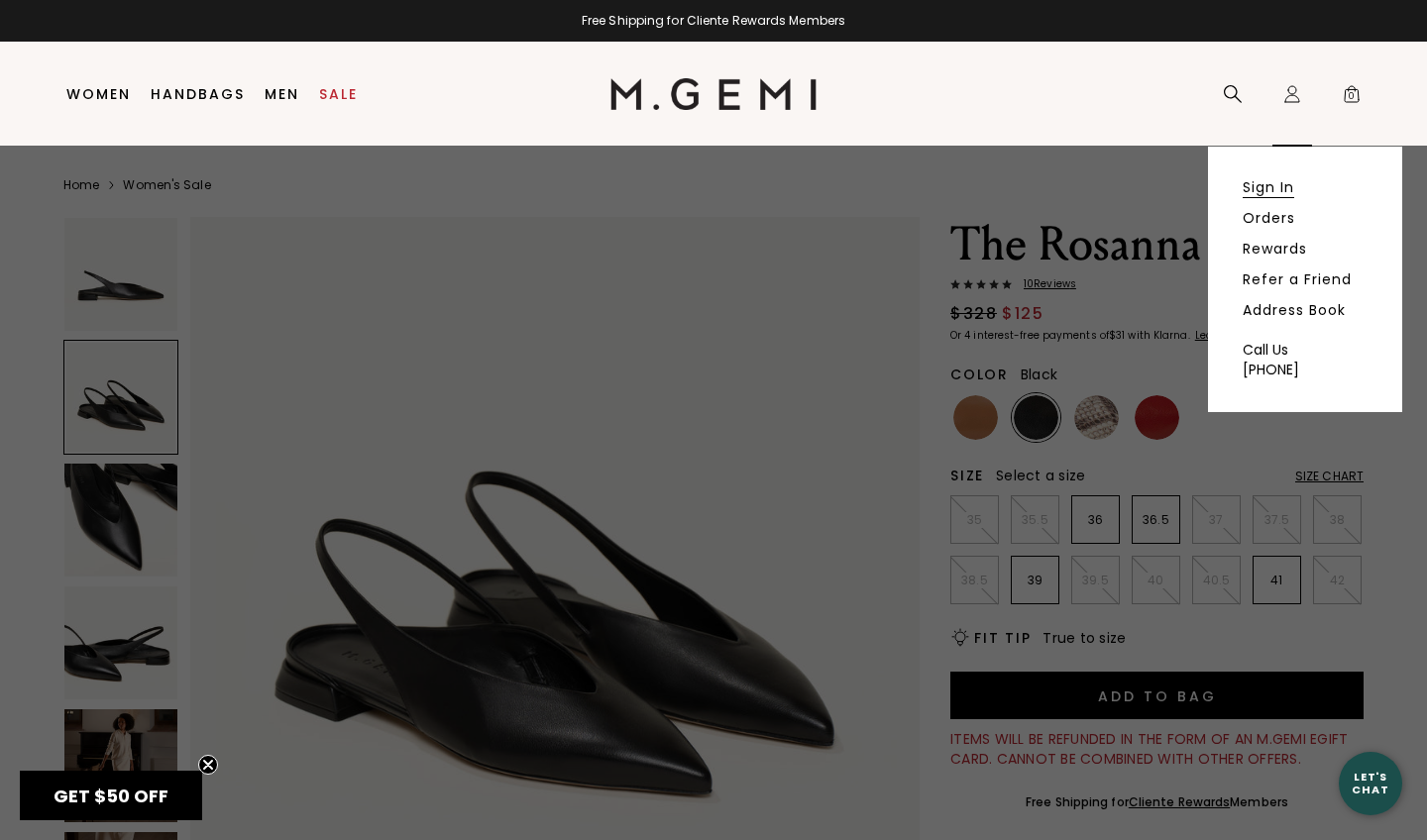 click on "Sign In" at bounding box center (1268, 187) 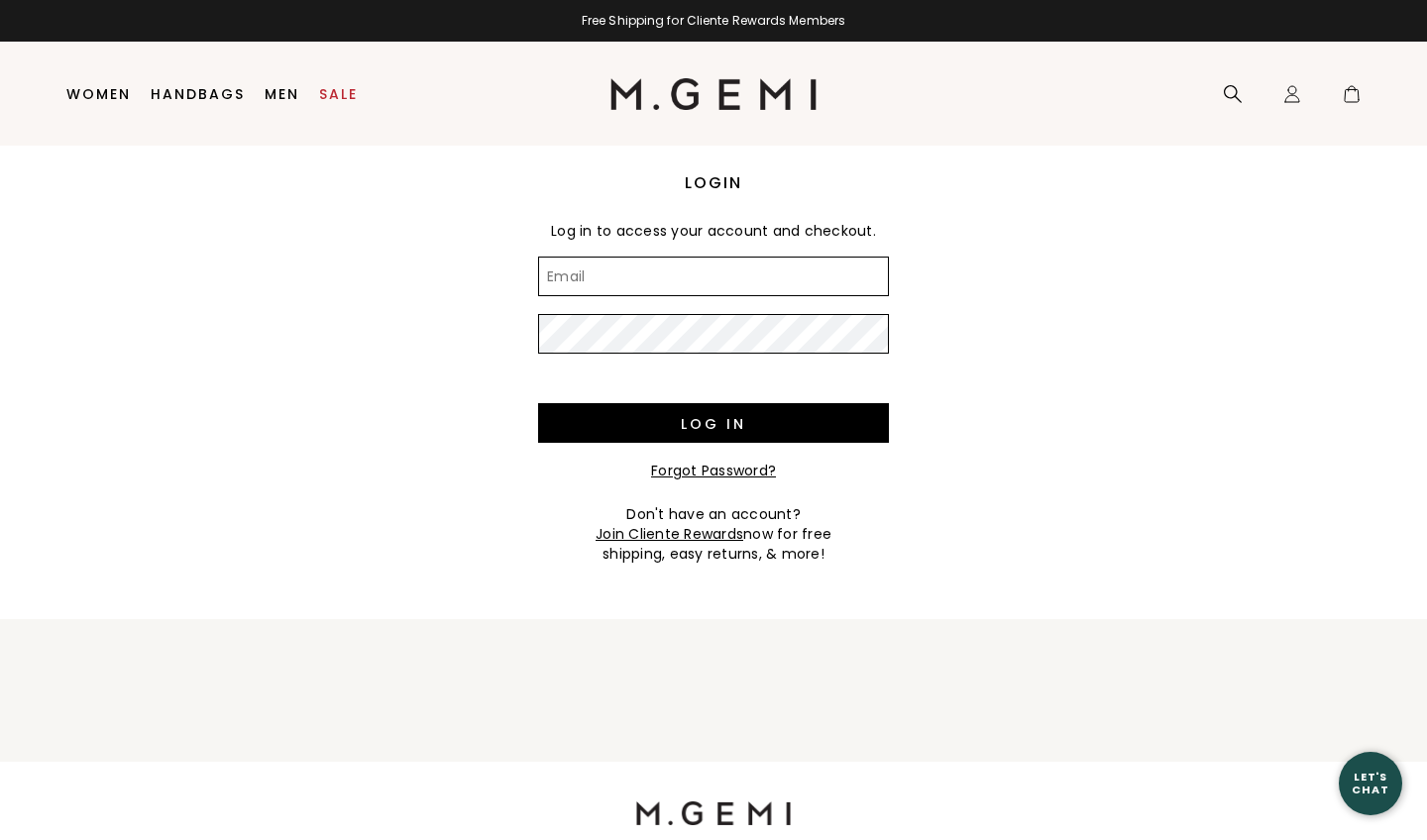 click on "Email" at bounding box center [714, 276] 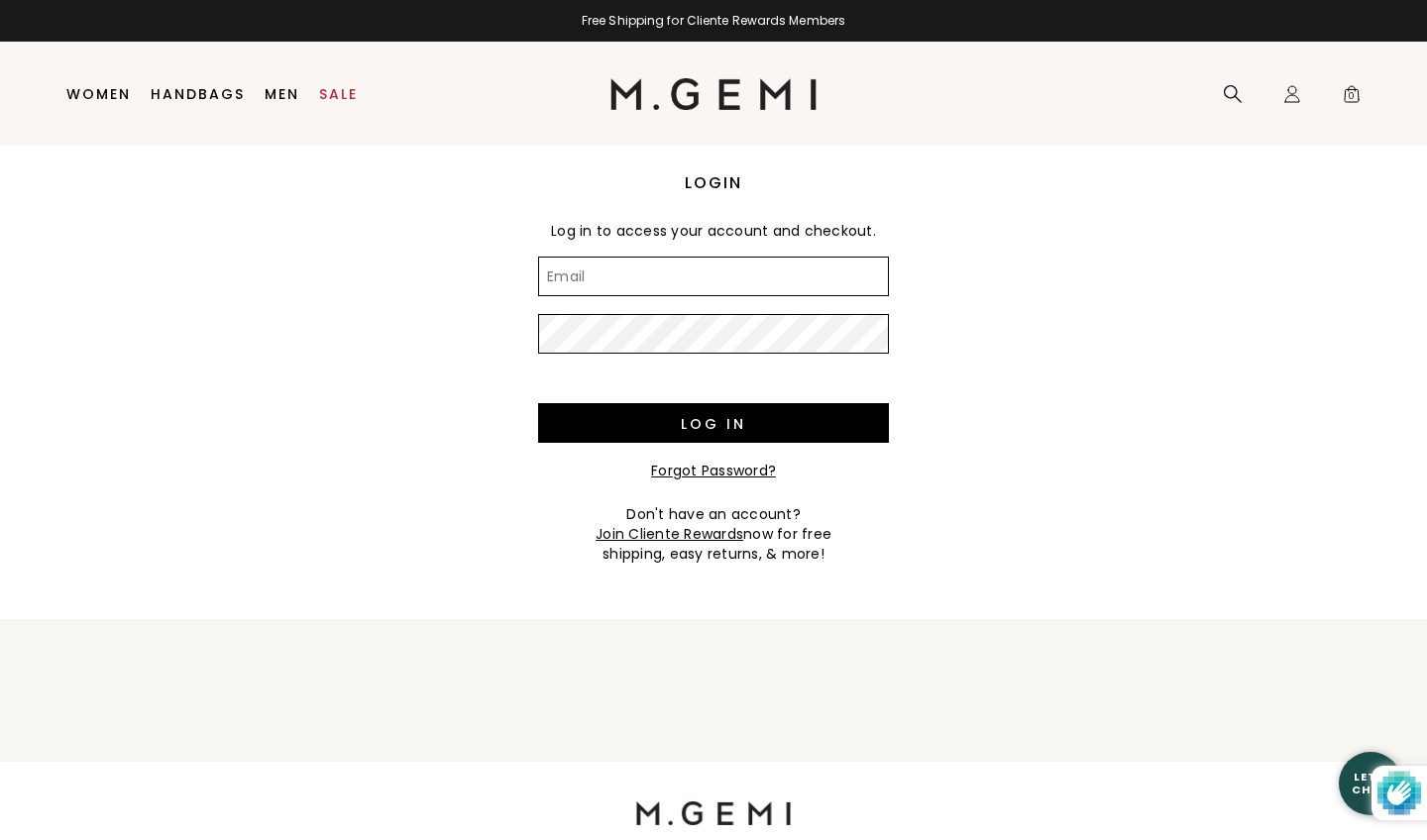 scroll, scrollTop: 0, scrollLeft: 0, axis: both 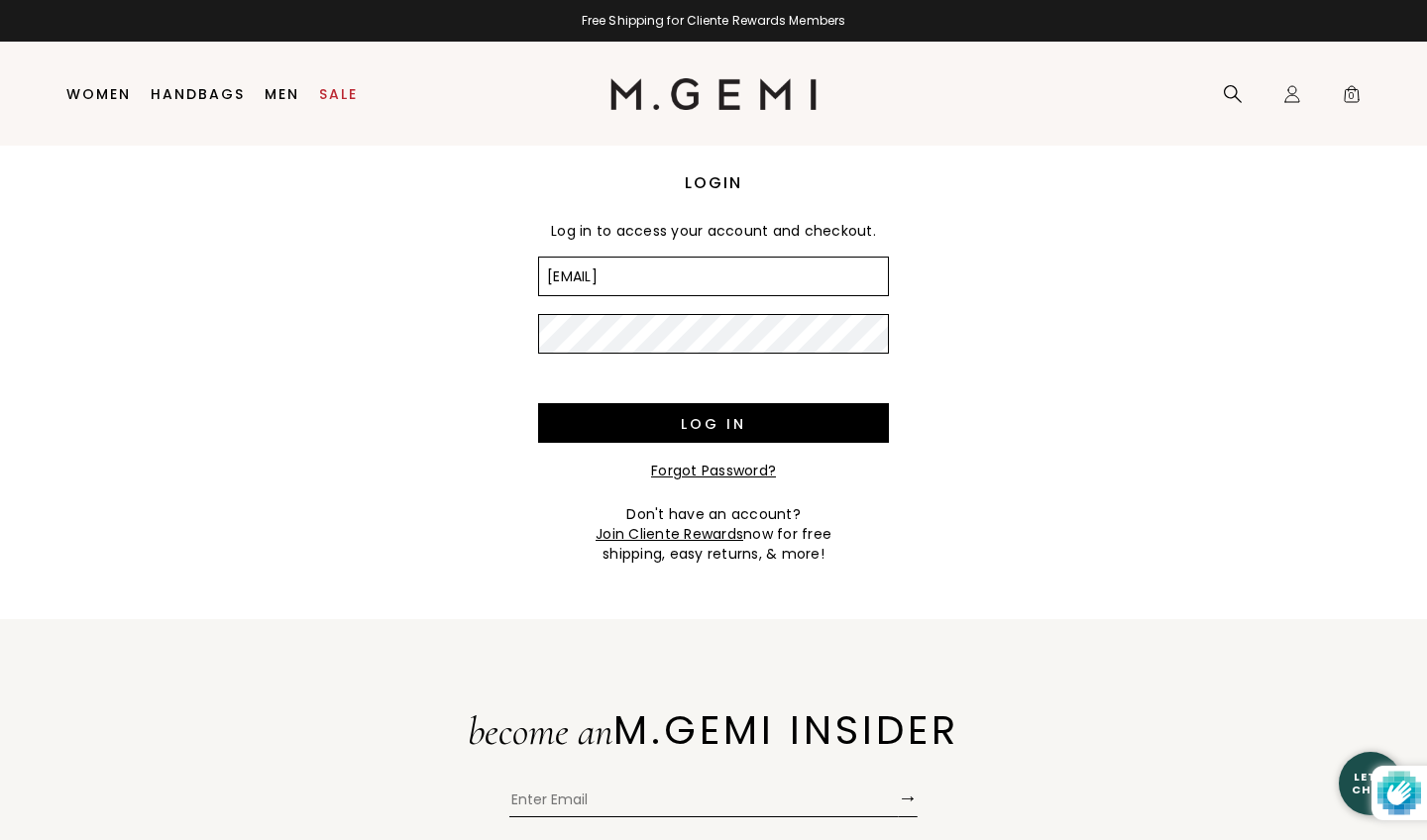 type on "anunn66@yahoo.com" 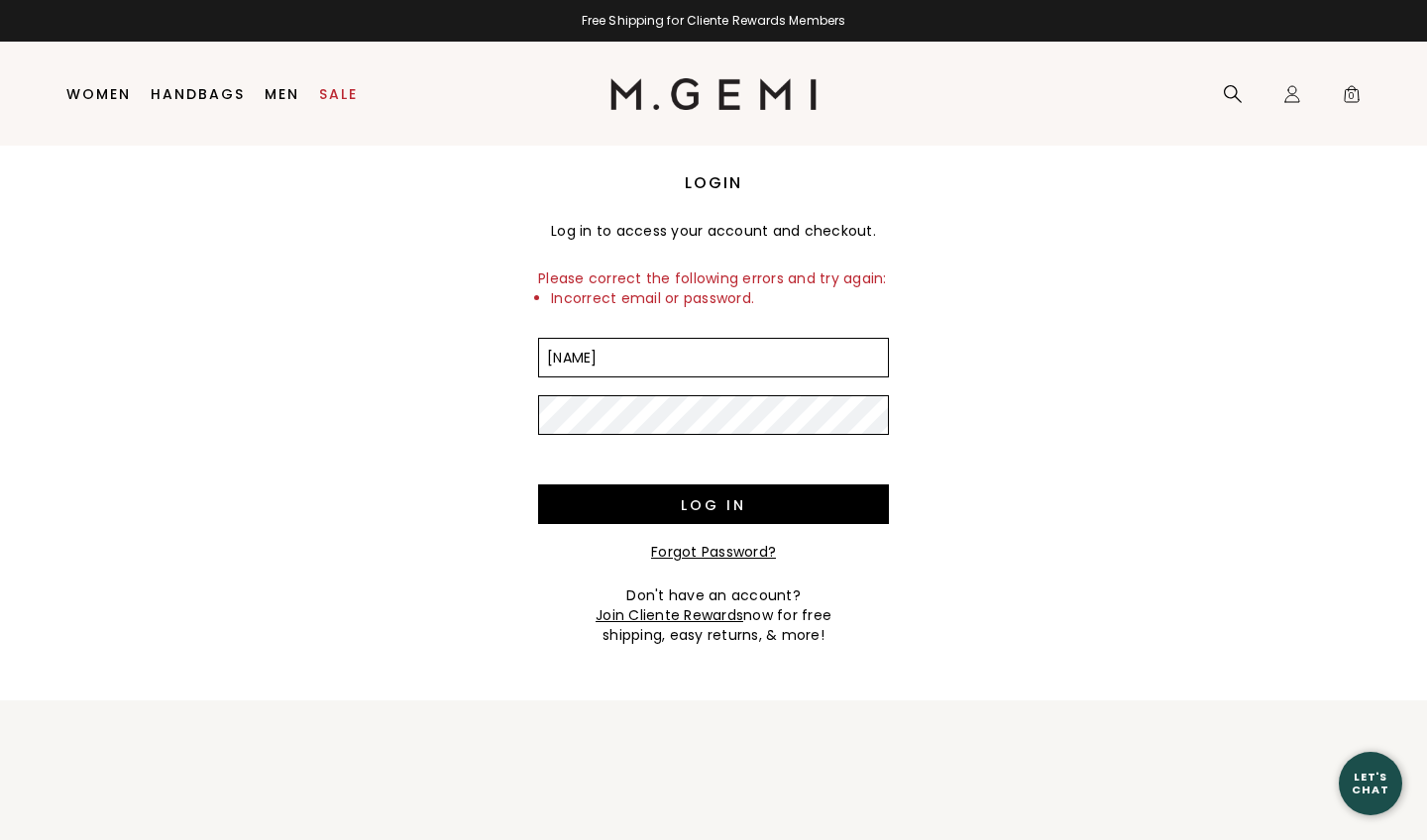 scroll, scrollTop: 0, scrollLeft: 0, axis: both 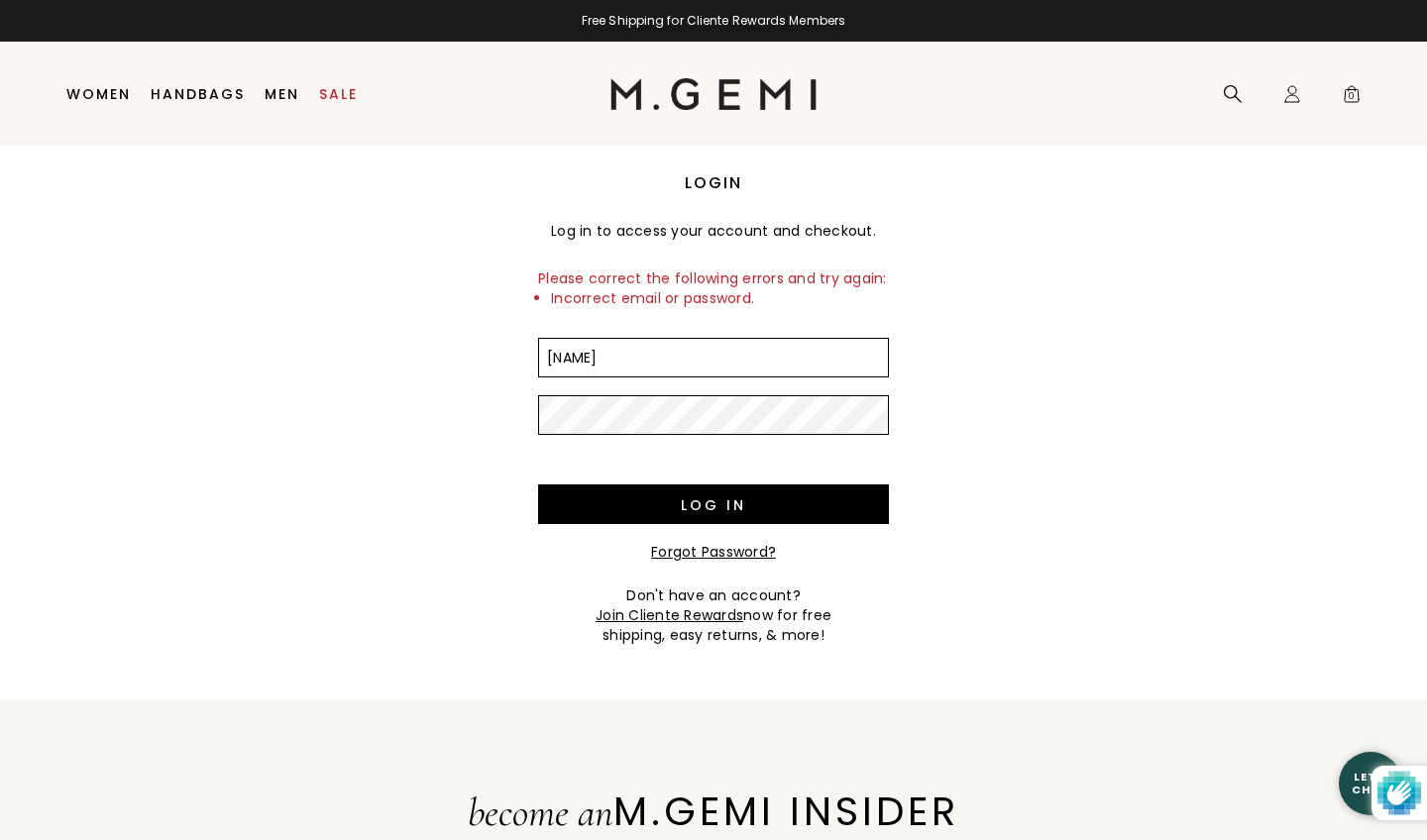 drag, startPoint x: 714, startPoint y: 341, endPoint x: 555, endPoint y: 343, distance: 159.0126 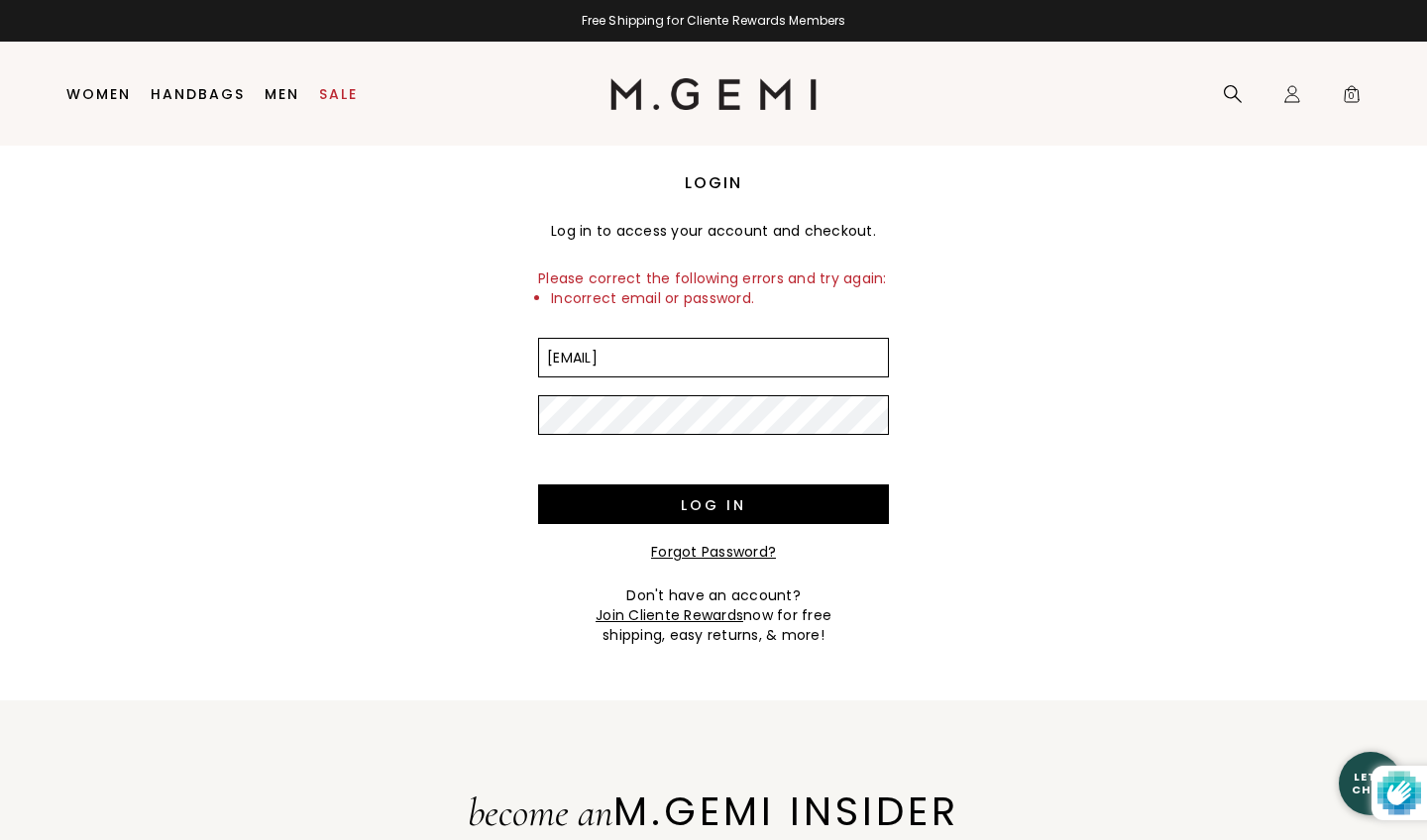 type on "anunn66@yahoo.com" 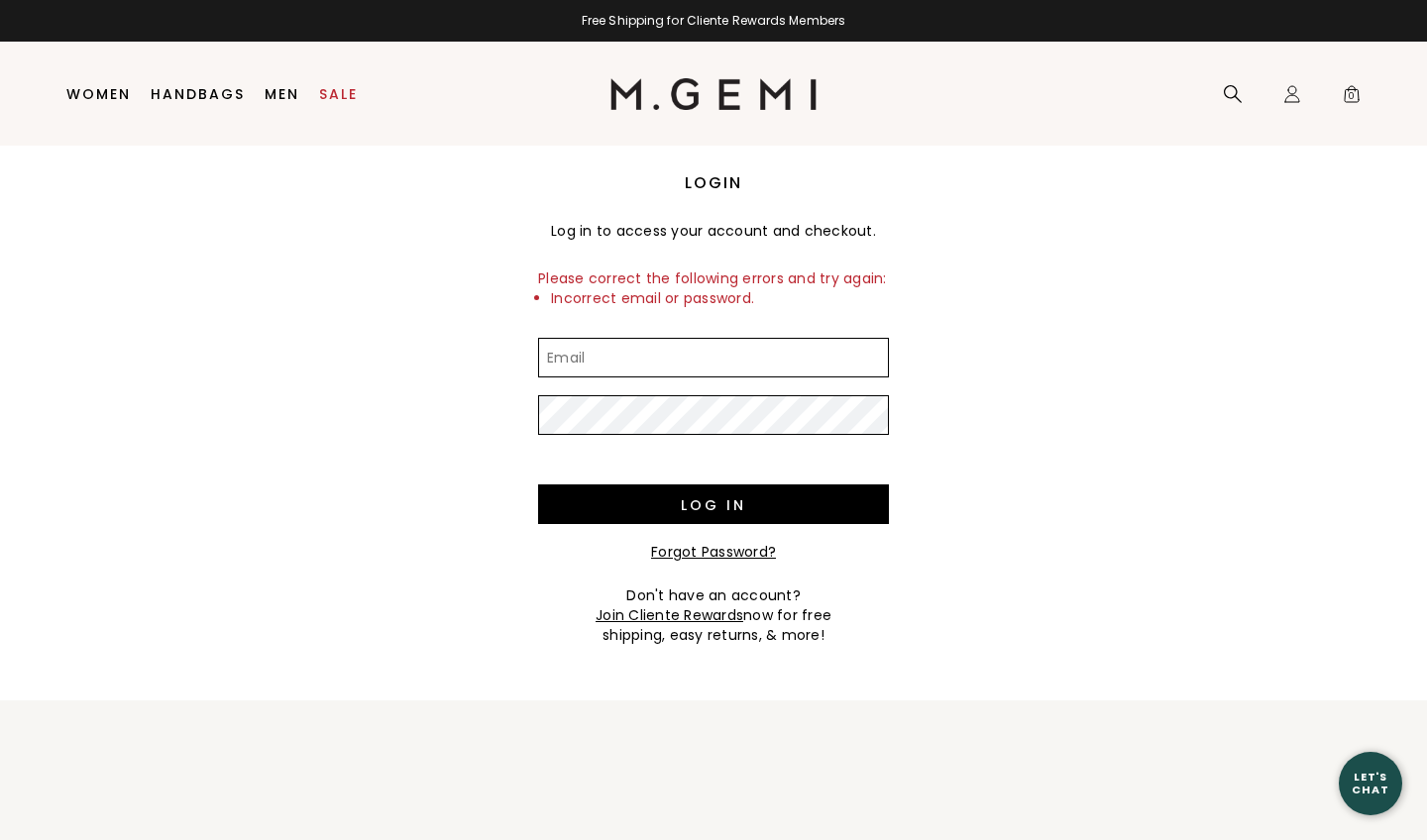 scroll, scrollTop: 0, scrollLeft: 0, axis: both 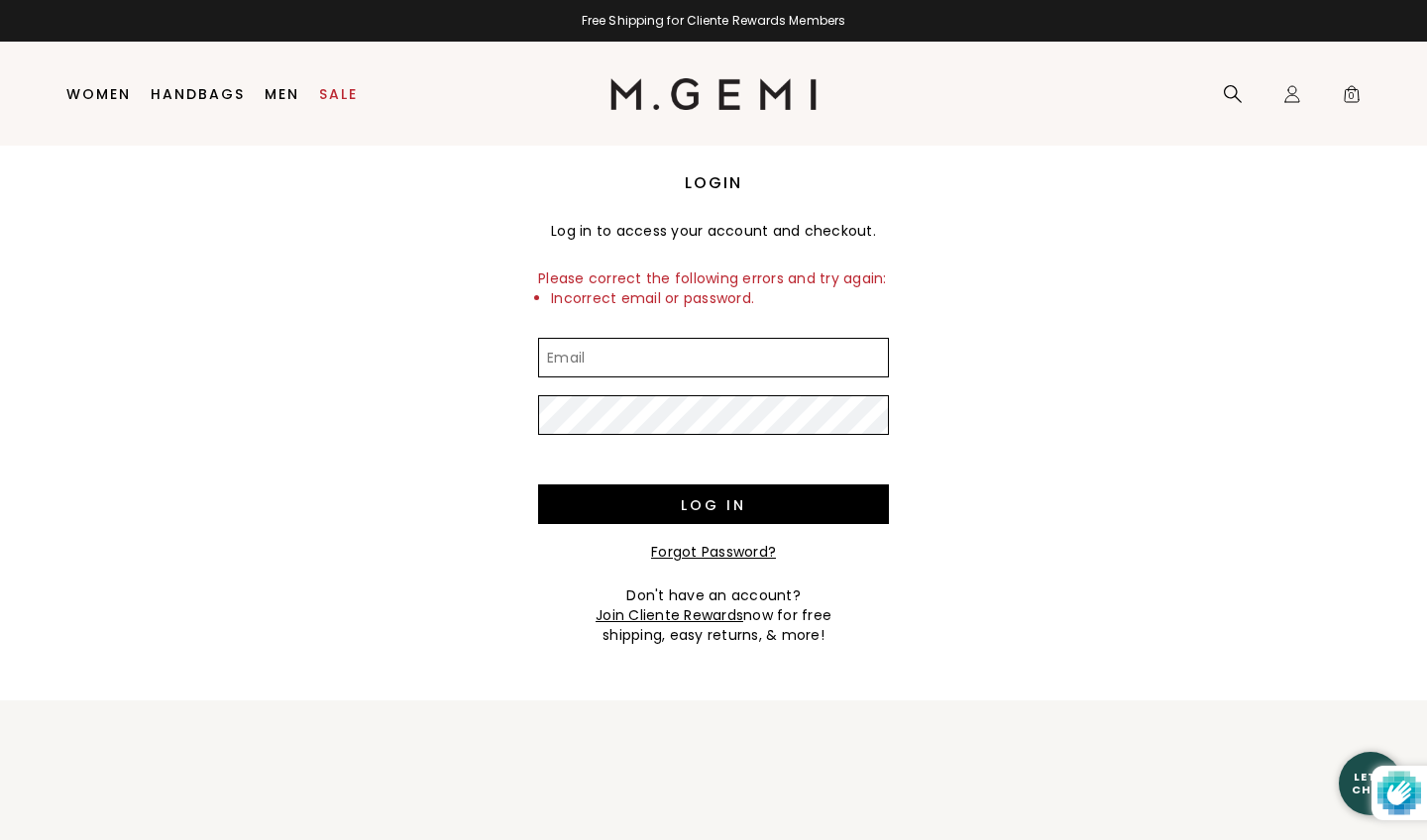 click on "Email" at bounding box center (714, 358) 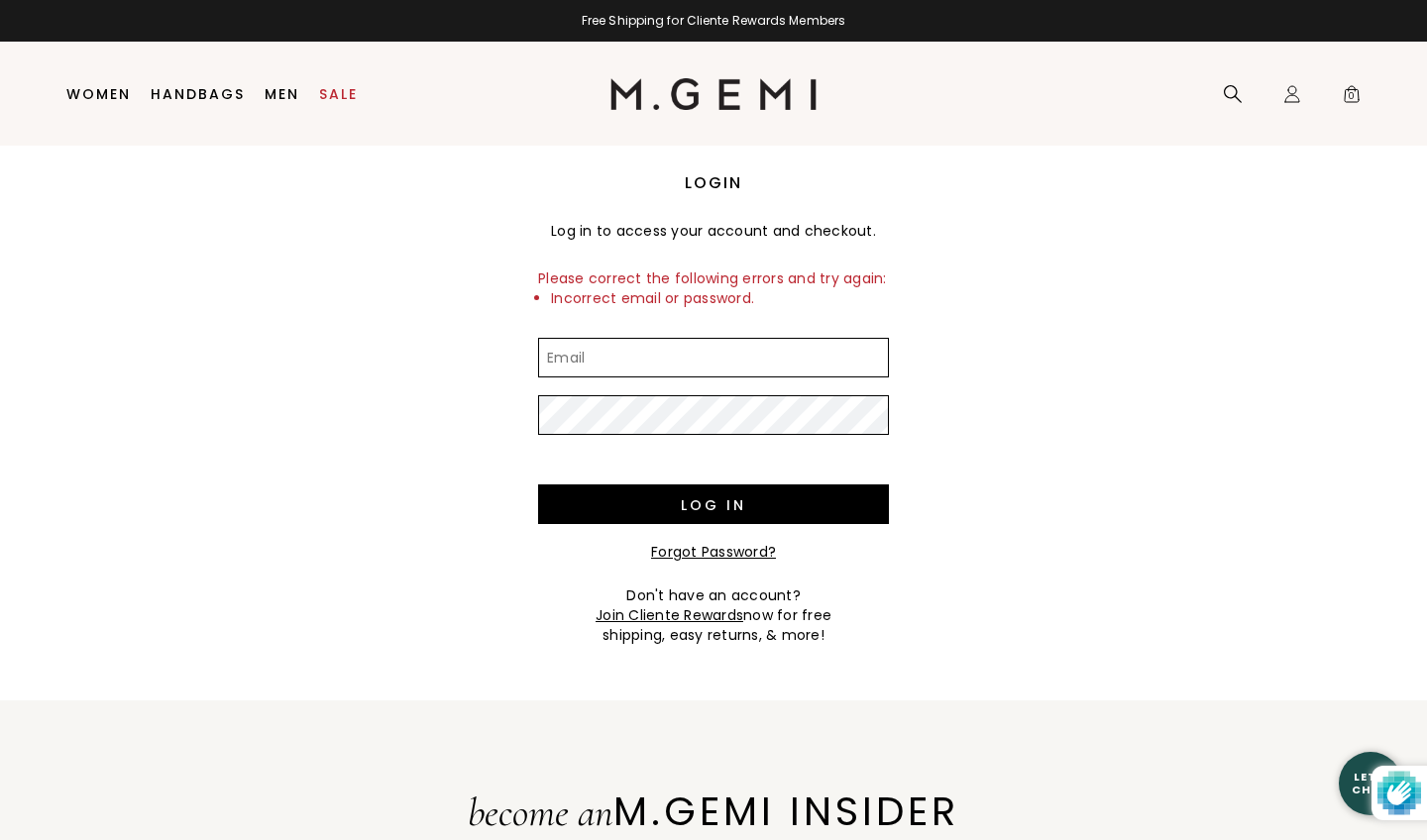 scroll, scrollTop: 0, scrollLeft: 0, axis: both 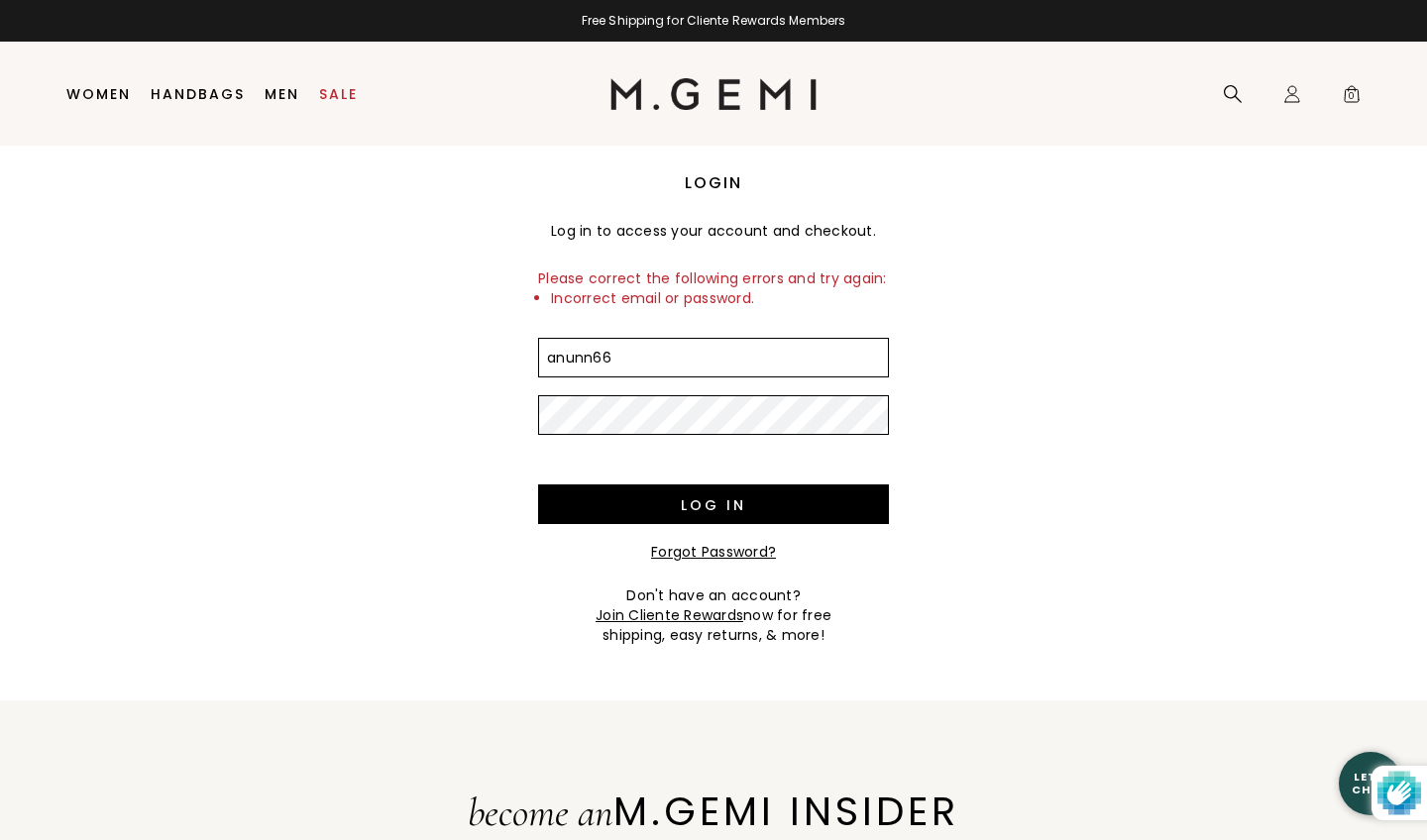 click on "anunn66" at bounding box center [714, 358] 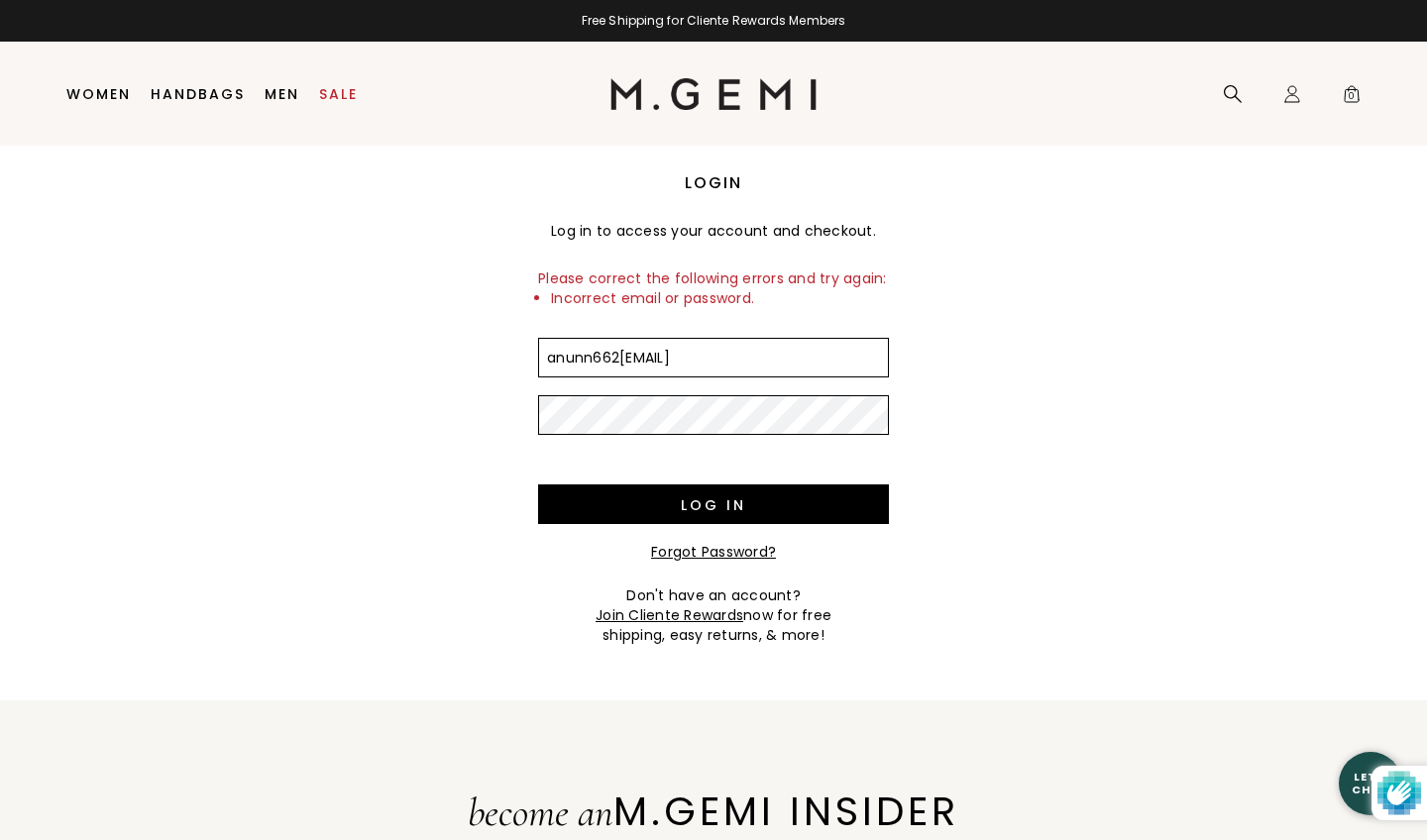 type on "anunn662[EMAIL]" 